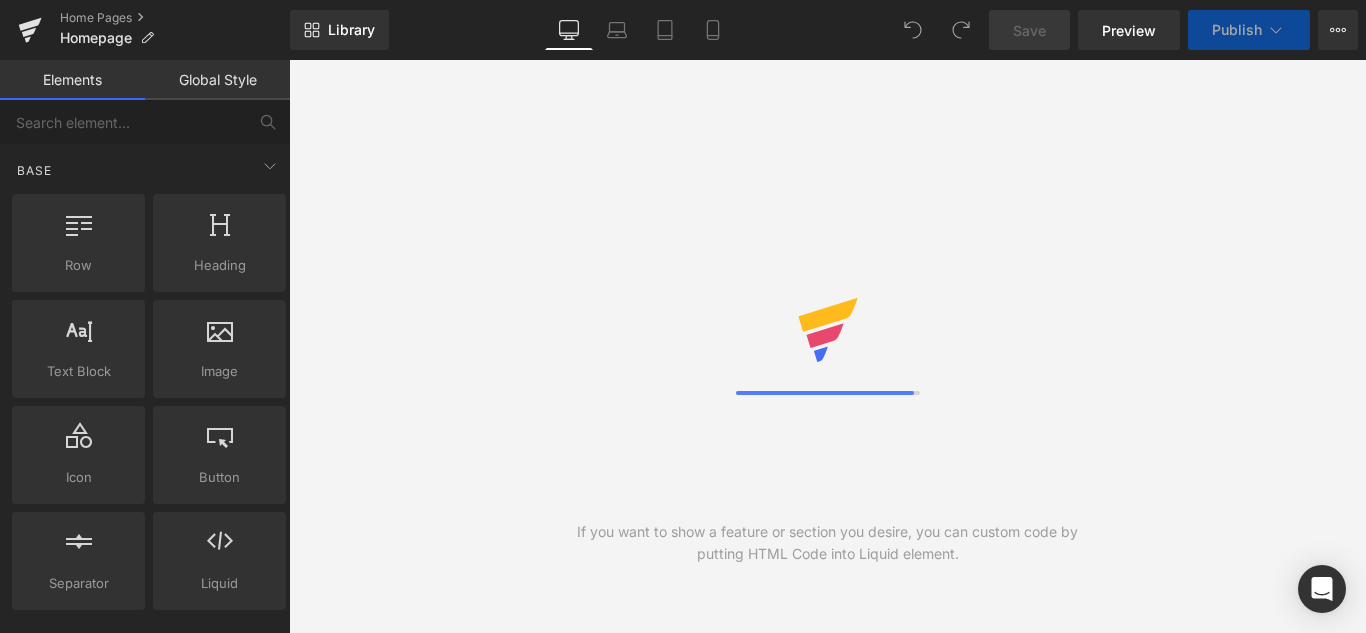 scroll, scrollTop: 0, scrollLeft: 0, axis: both 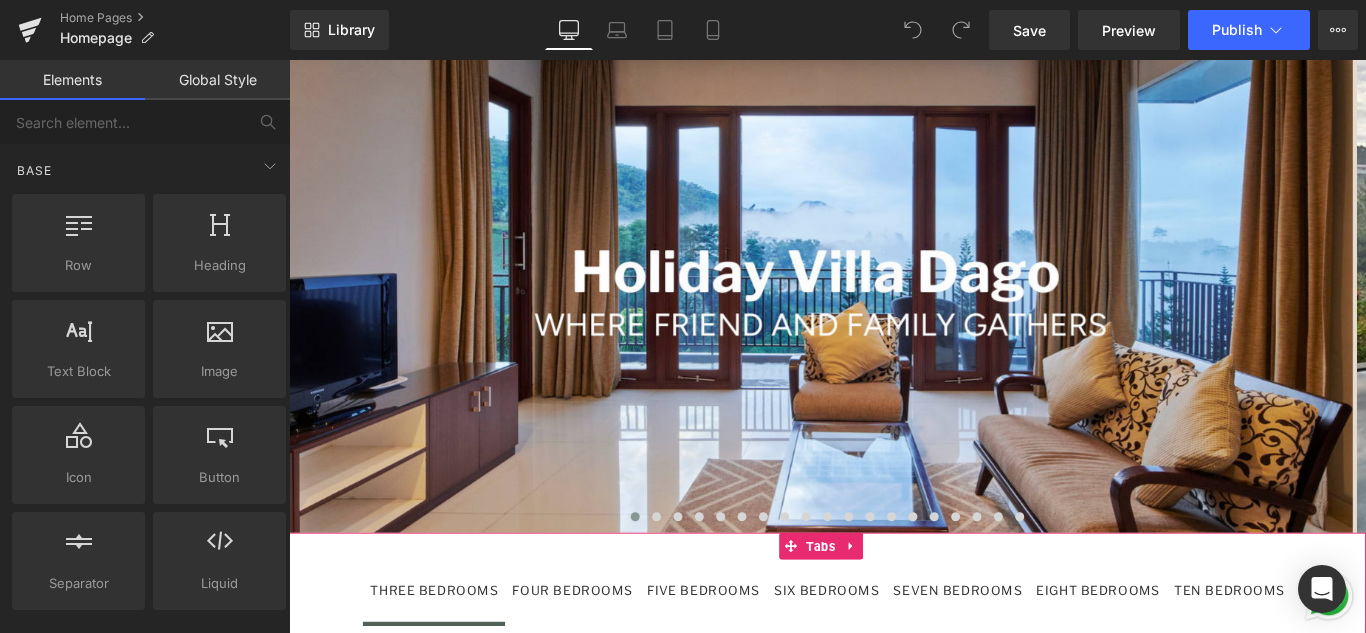 click on "FOUR BEDROOMS" at bounding box center [607, 656] 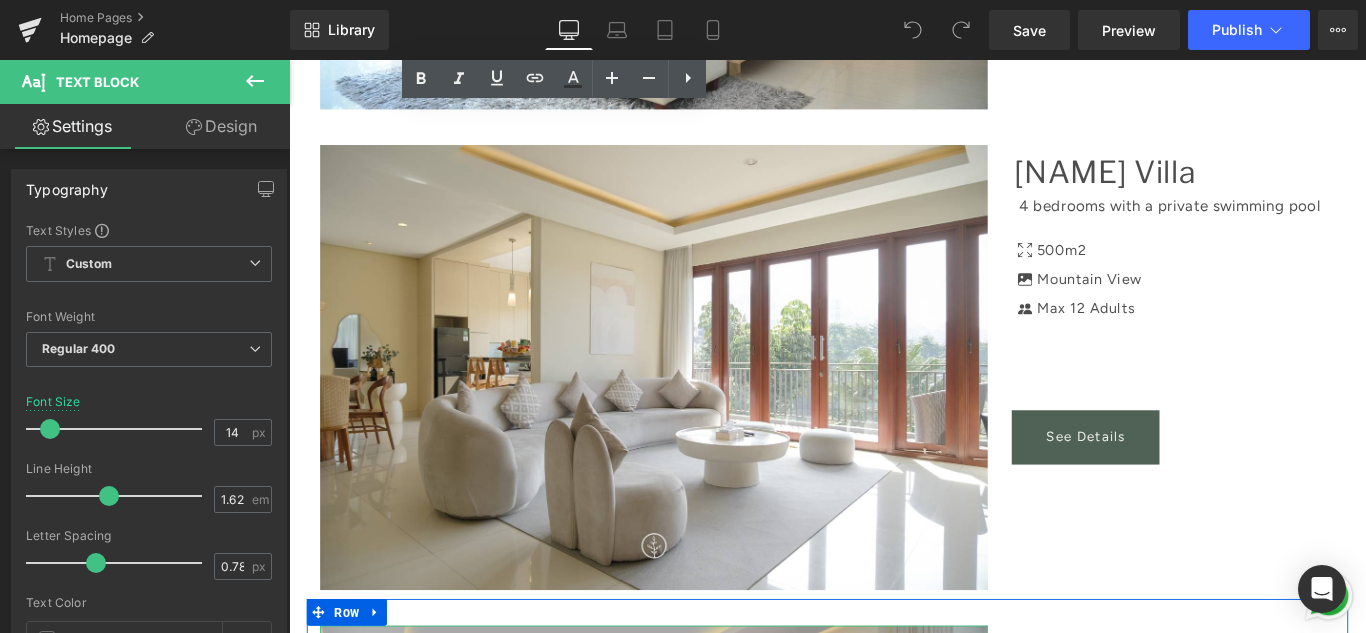 scroll, scrollTop: 2616, scrollLeft: 0, axis: vertical 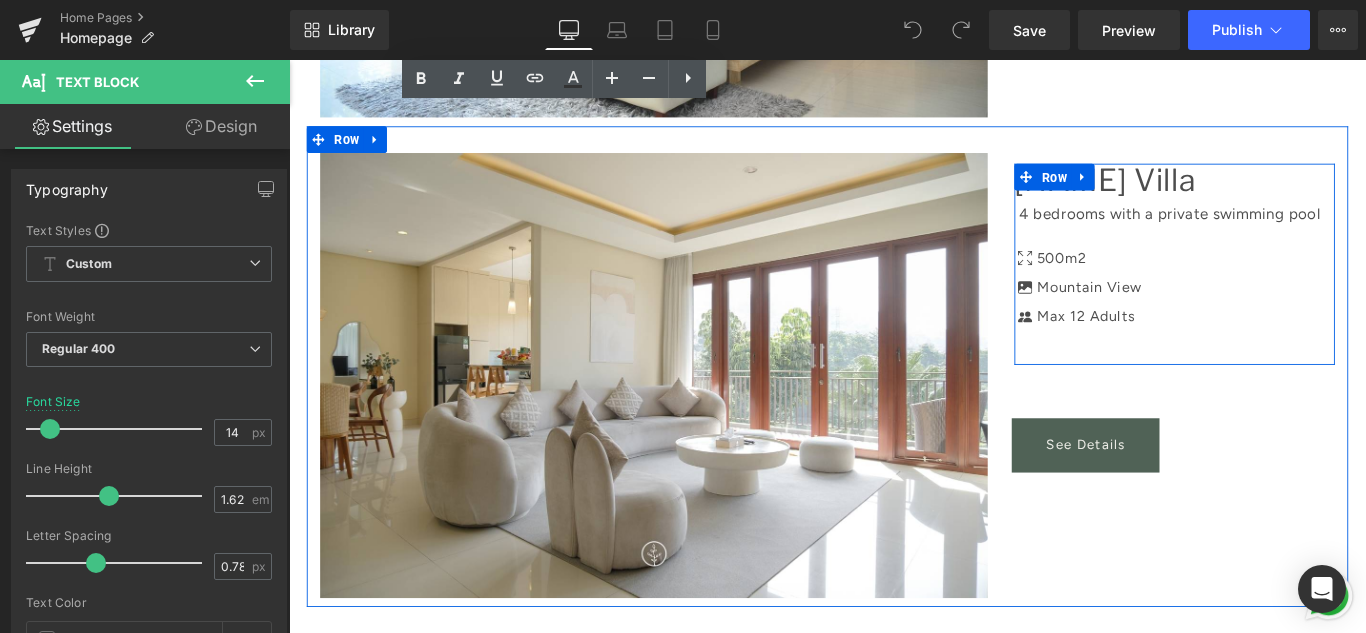 click on "4 bedrooms with a p rivate swimming pool Text Block
Icon
500m2
Text Block
Icon
Mountain View
Text Block
Icon
Max 12 Adults
Text Block
Icon List         Row" at bounding box center (1284, 289) 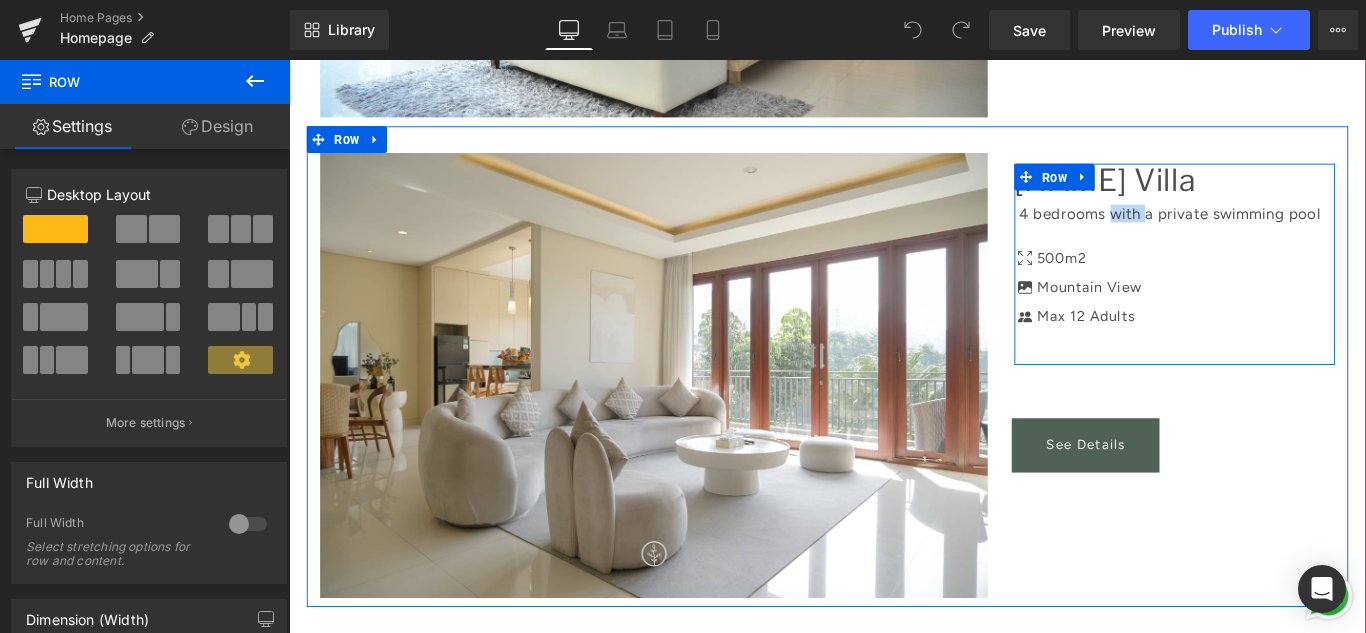 click on "4 bedrooms with a p rivate swimming pool Text Block
Icon
500m2
Text Block
Icon
Mountain View
Text Block
Icon
Max 12 Adults
Text Block
Icon List         Row" at bounding box center (1284, 289) 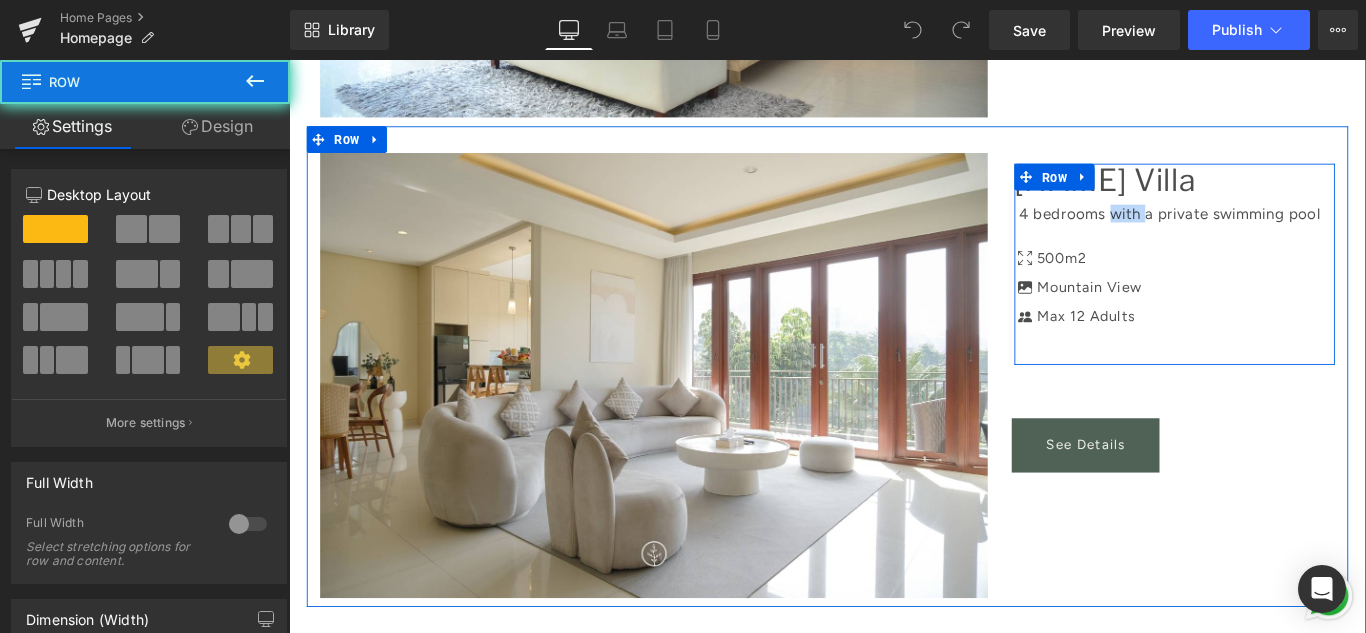 click on "4 bedrooms with a p rivate swimming pool Text Block
Icon
500m2
Text Block
Icon
Mountain View
Text Block
Icon
Max 12 Adults
Text Block
Icon List         Row" at bounding box center [1284, 289] 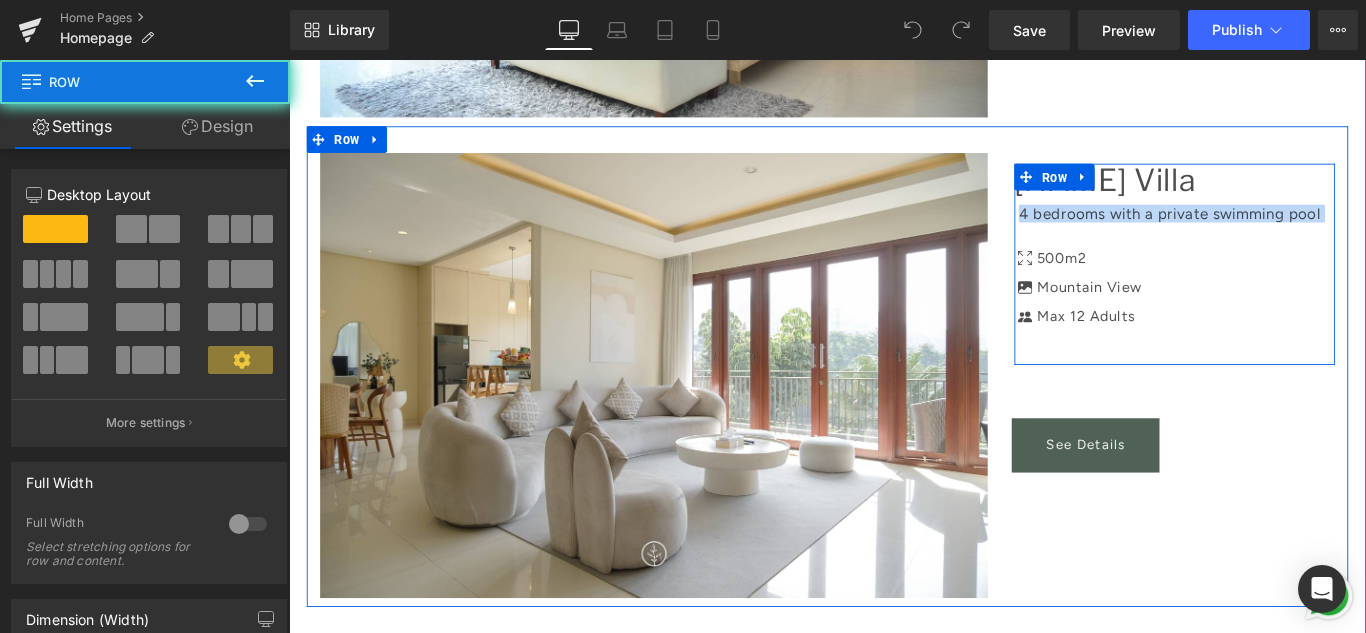 click on "4 bedrooms with a p rivate swimming pool Text Block
Icon
500m2
Text Block
Icon
Mountain View
Text Block
Icon
Max 12 Adults
Text Block
Icon List         Row" at bounding box center (1284, 289) 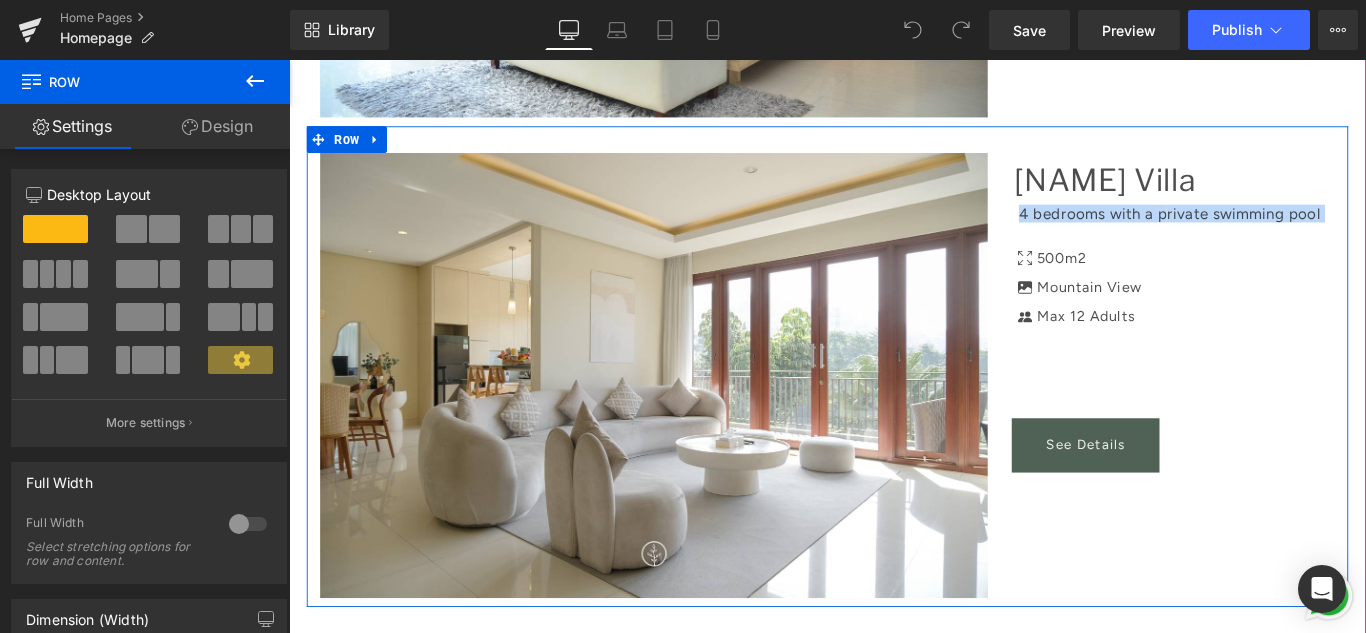 click on "Image         [NAME] Villa Text Block         4 bedrooms with a p rivate swimming pool Text Block
Icon
500m2
Text Block
Icon
Mountain View
Text Block
Icon
Max 12 Adults
Text Block
Icon List         Row   31px       See Details" at bounding box center (894, 404) 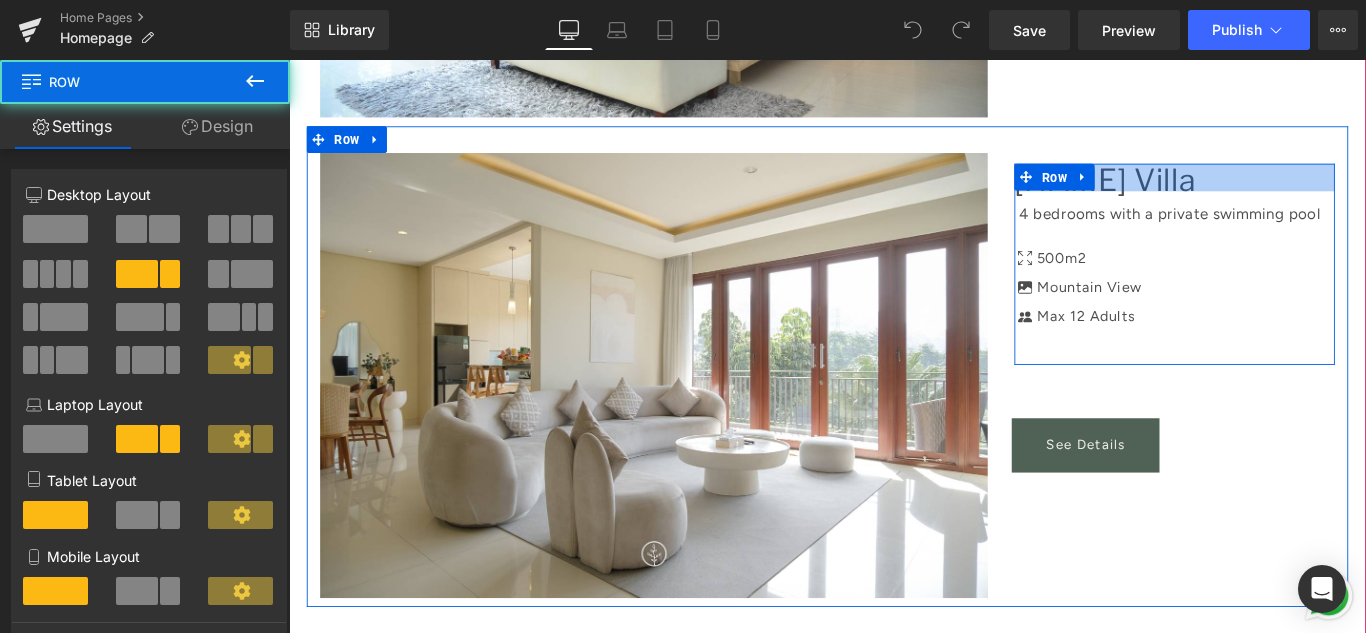 click on "31px" at bounding box center (1284, 191) 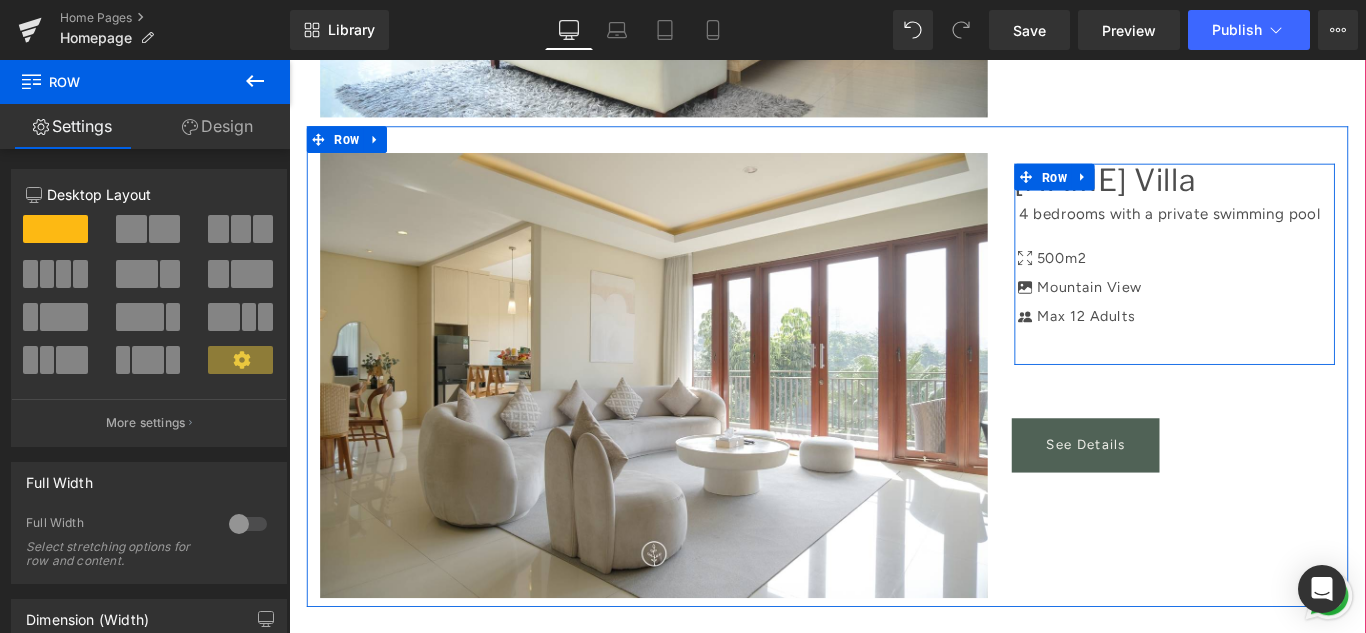 click on "31px" at bounding box center (1284, 191) 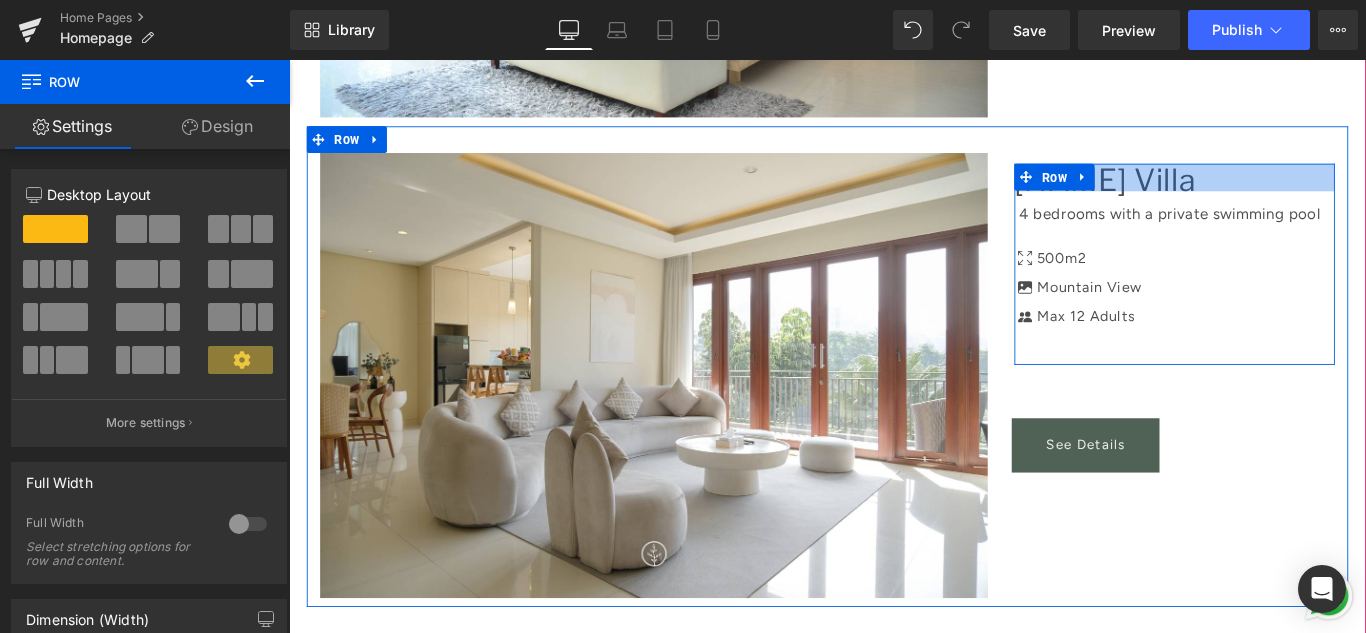 click on "31px" at bounding box center [1284, 191] 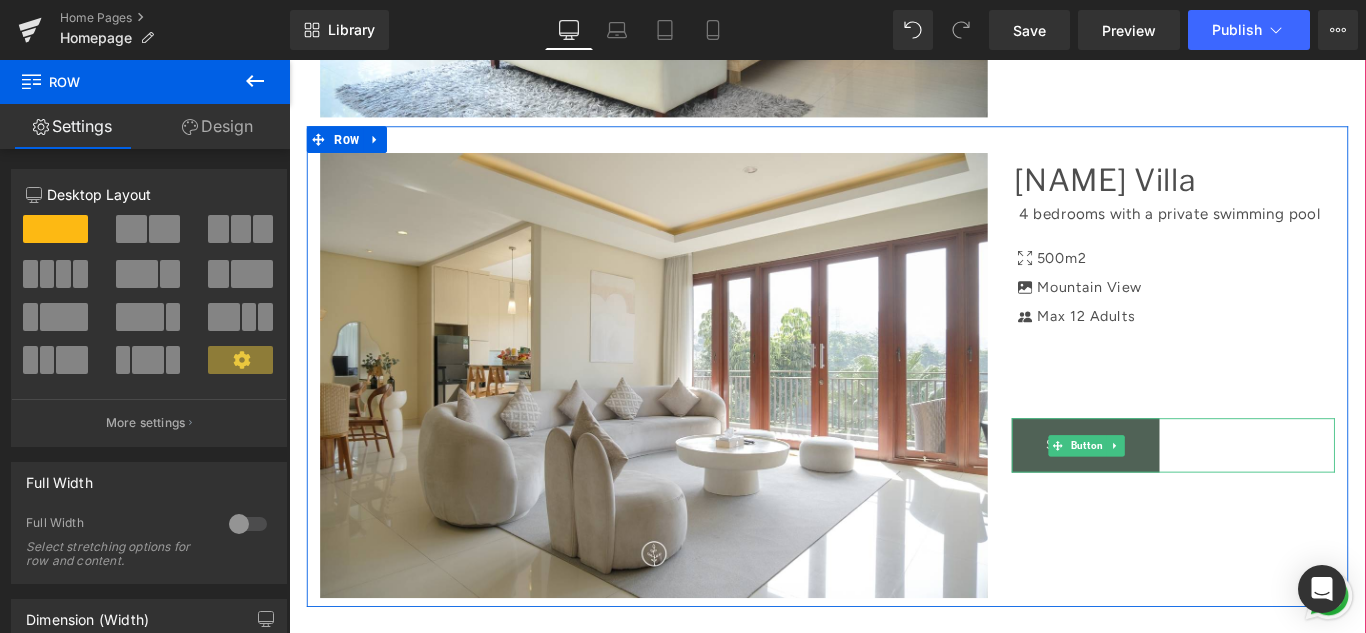 click on "See Details" at bounding box center [1184, 492] 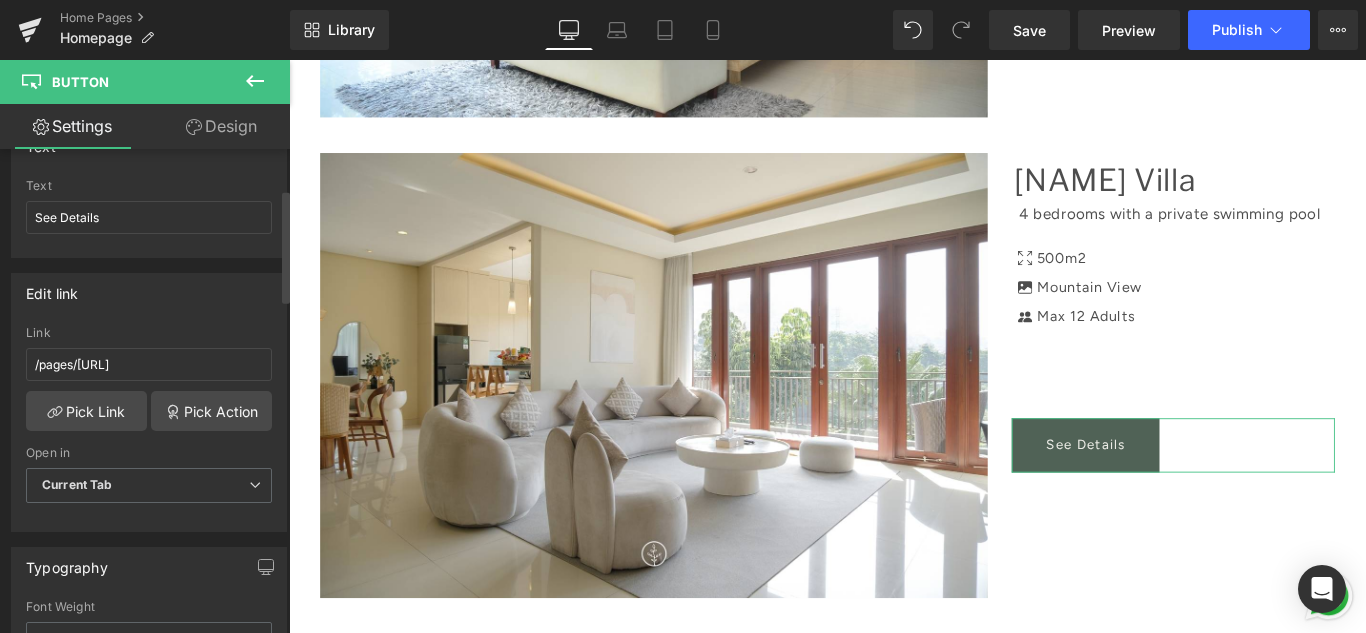scroll, scrollTop: 0, scrollLeft: 0, axis: both 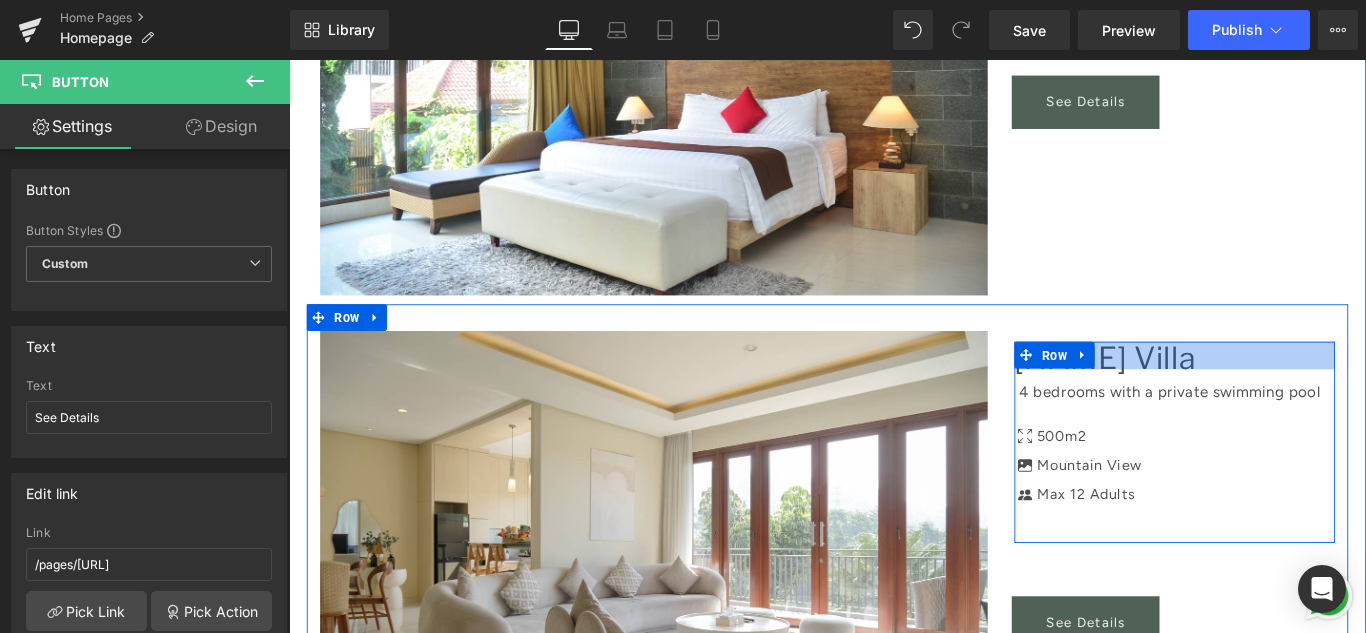 click on "31px" at bounding box center (1284, 391) 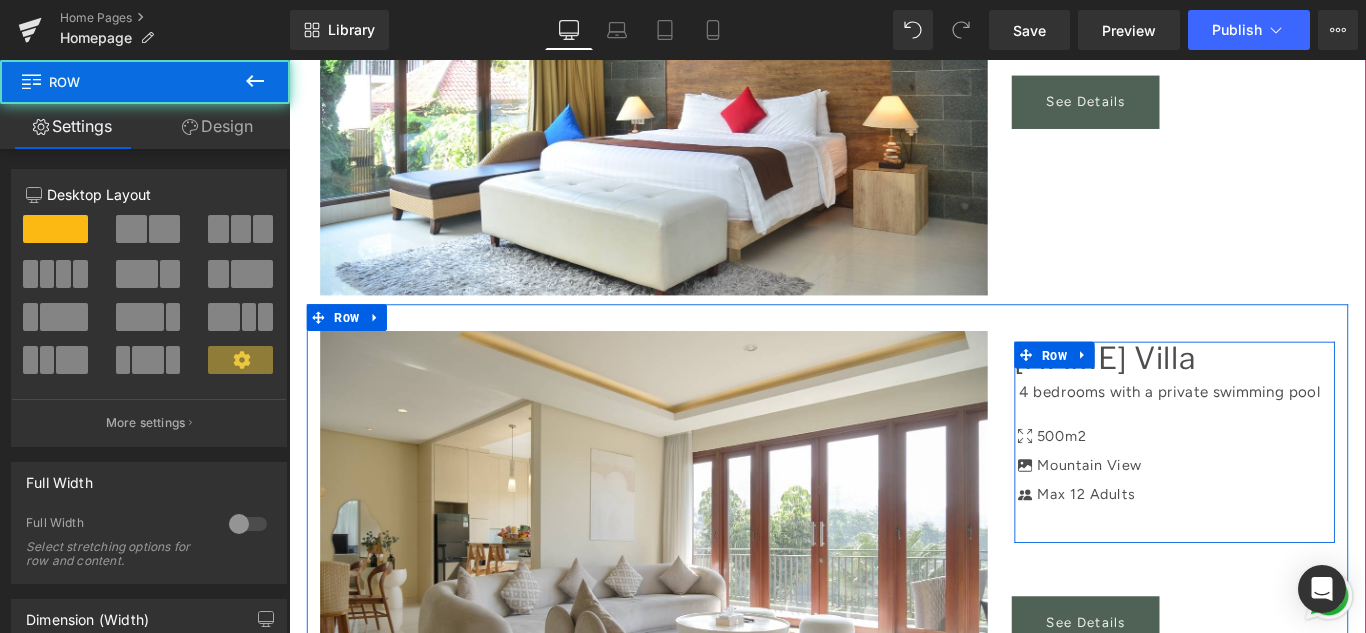 click on "31px" at bounding box center (1284, 391) 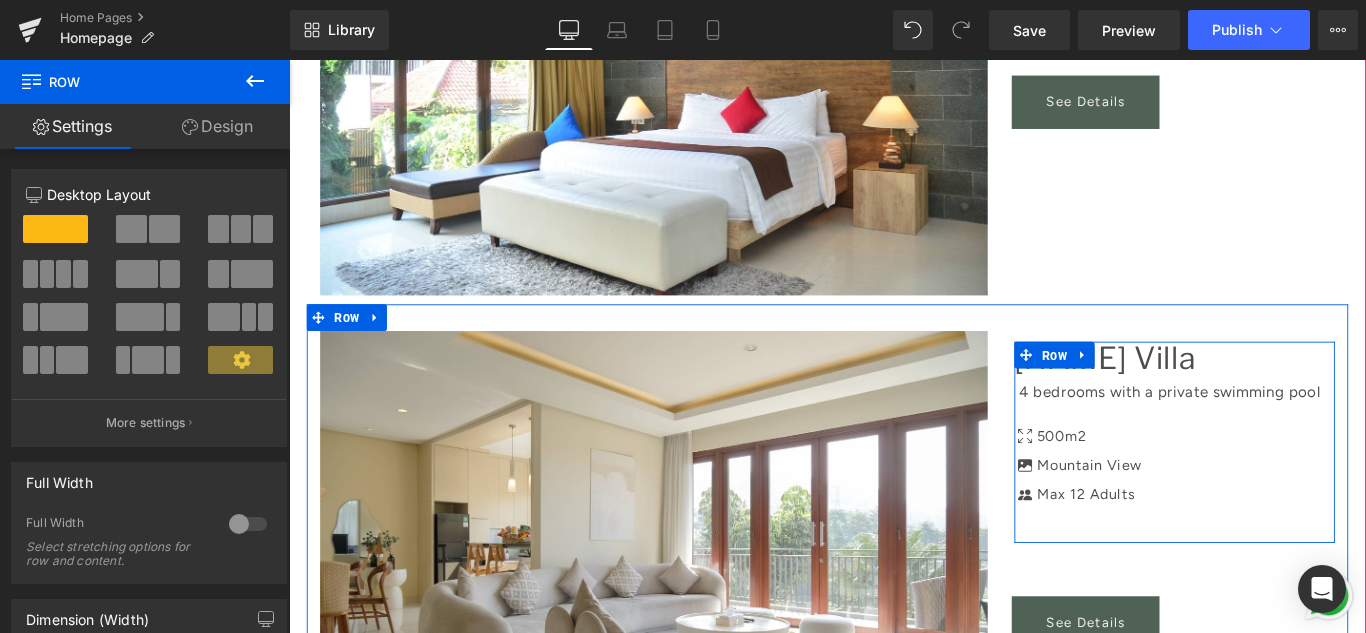 click on "31px" at bounding box center [1284, 391] 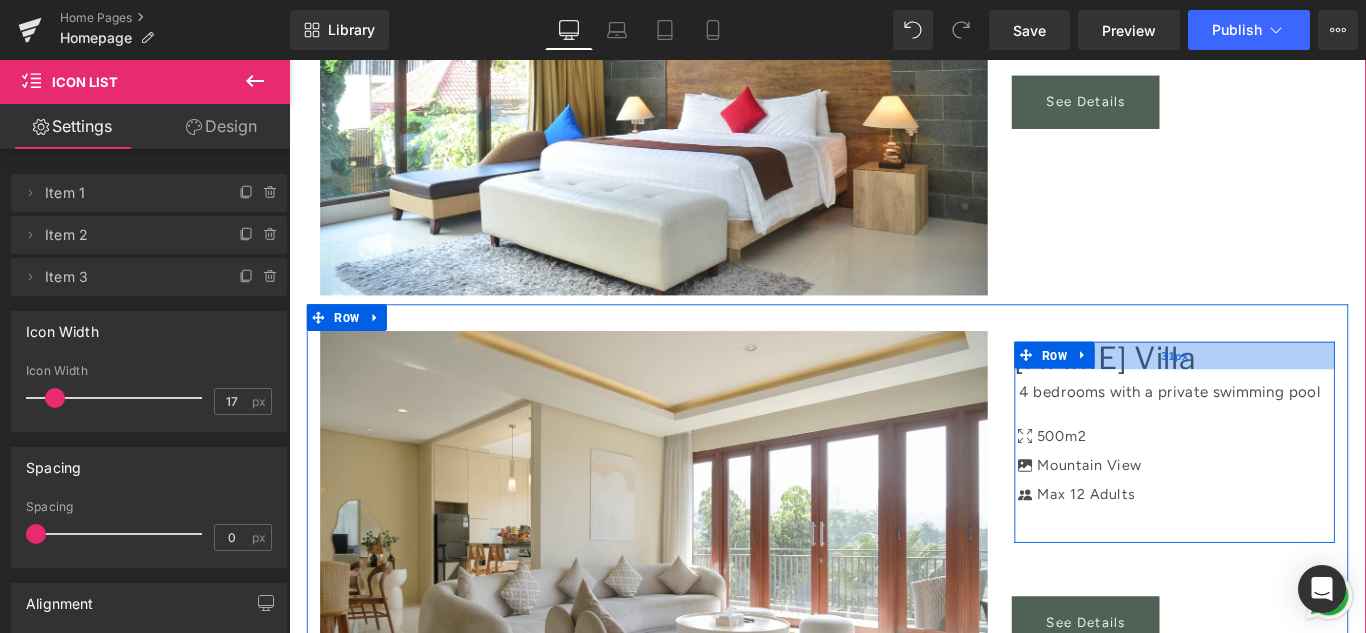 click on "31px" at bounding box center (1284, 391) 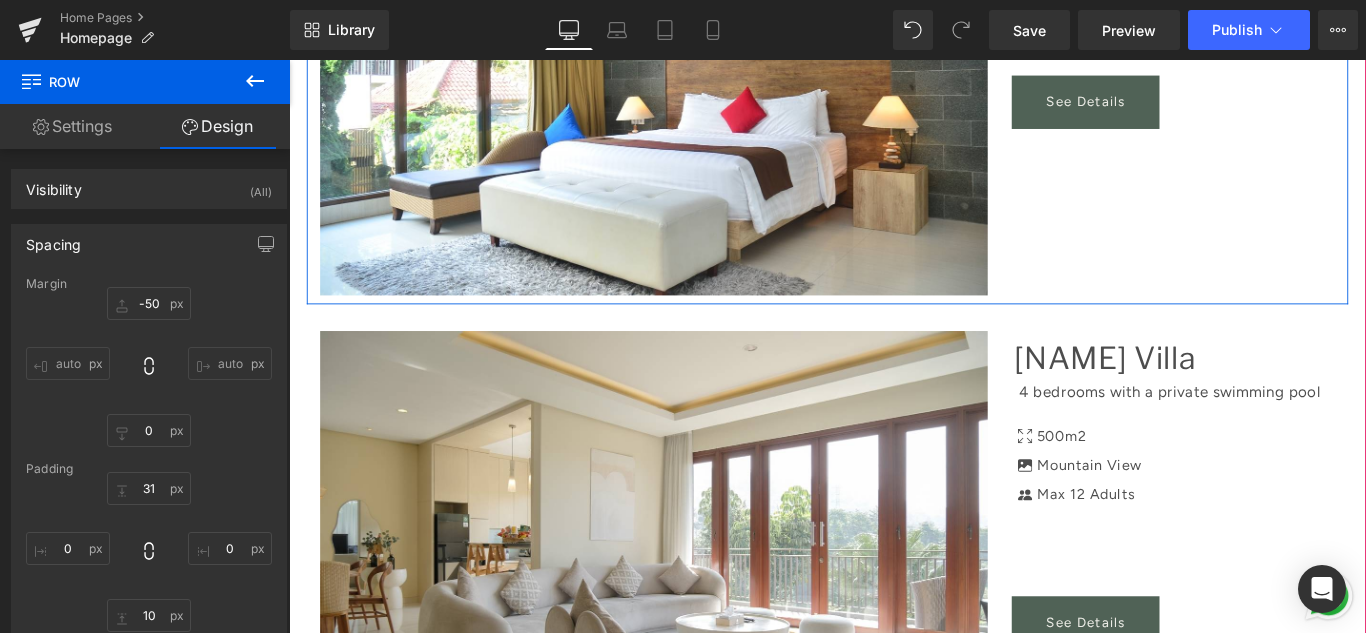 click on "Image
[NAME] Villa
Text Block
4 bedrooms with a p rivate swimming pool Text Block
Icon
500m2
Text Block
Icon
Mountain View
Text Block
Icon
Max 12 Adults
Text Block" at bounding box center (894, 65) 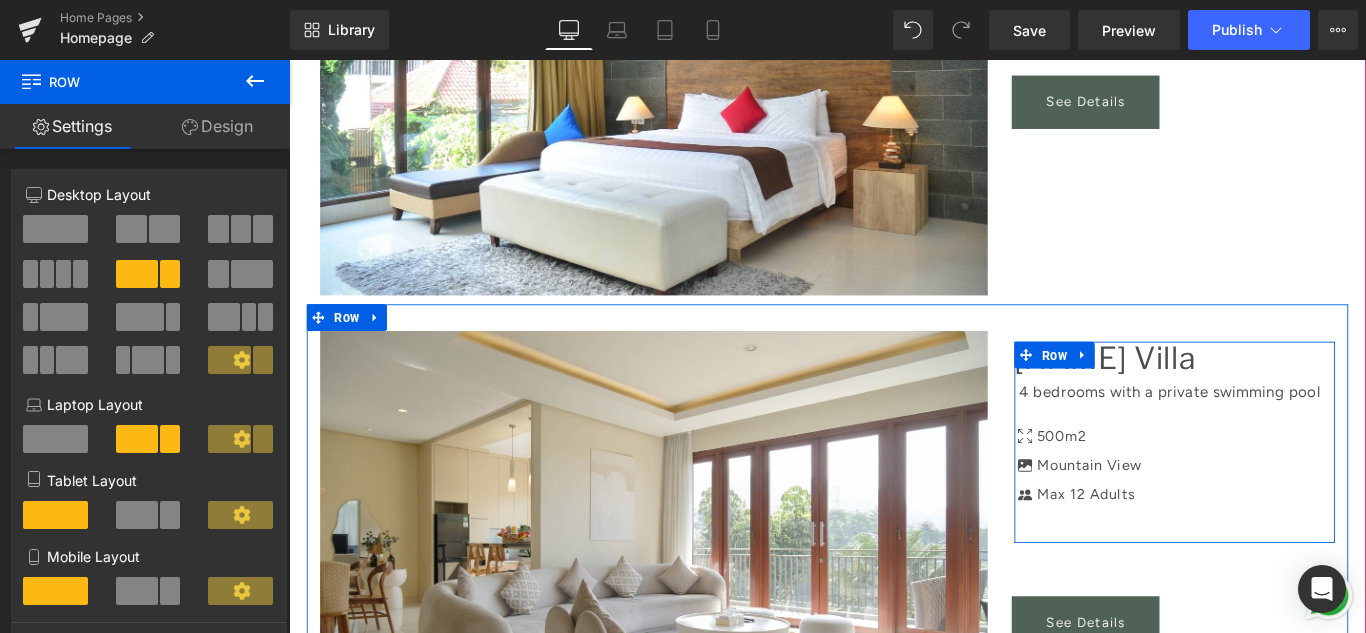 click on "4 bedrooms with a p rivate swimming pool Text Block
Icon
500m2
Text Block
Icon
Mountain View
Text Block
Icon
Max 12 Adults
Text Block
Icon List" at bounding box center (1284, 500) 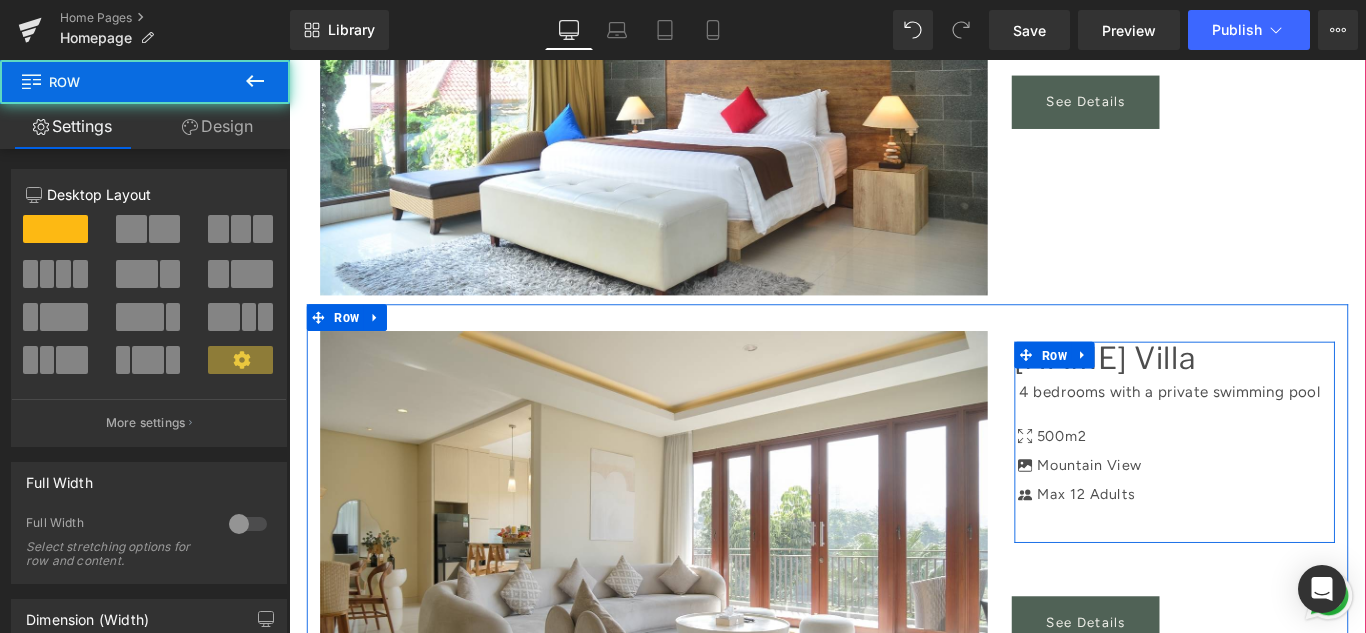 click on "4 bedrooms with a p rivate swimming pool Text Block
Icon
500m2
Text Block
Icon
Mountain View
Text Block
Icon
Max 12 Adults
Text Block
Icon List" at bounding box center (1284, 500) 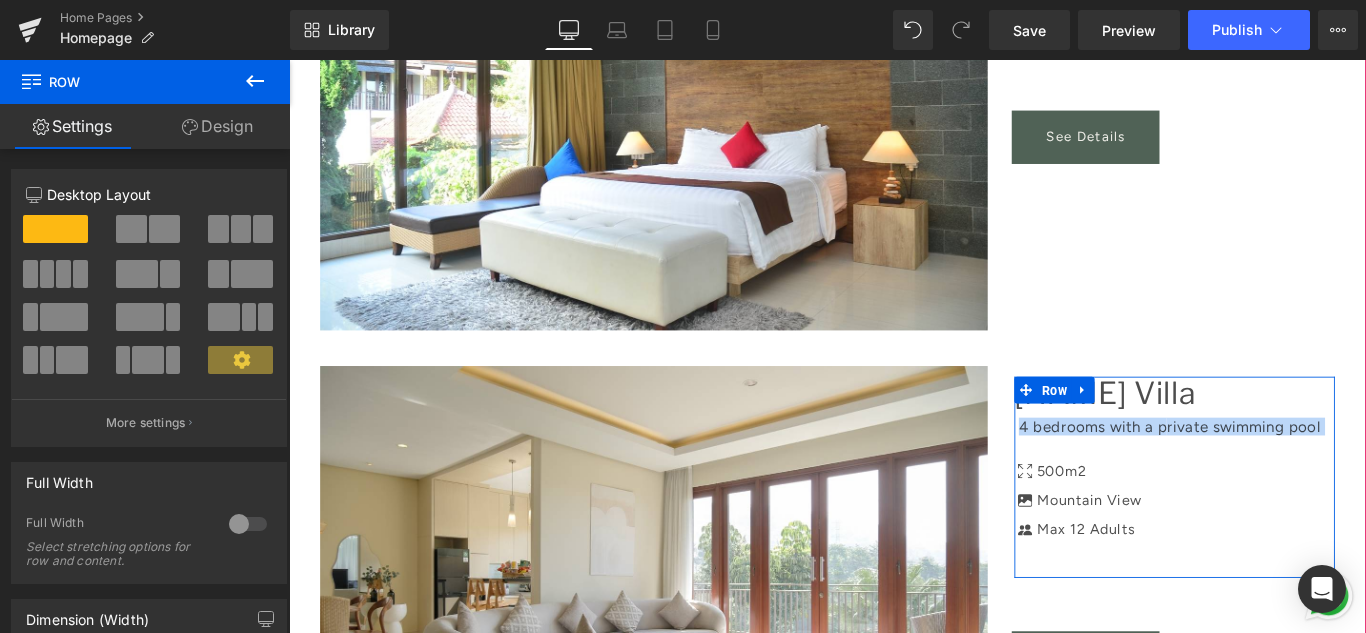 scroll, scrollTop: 2336, scrollLeft: 0, axis: vertical 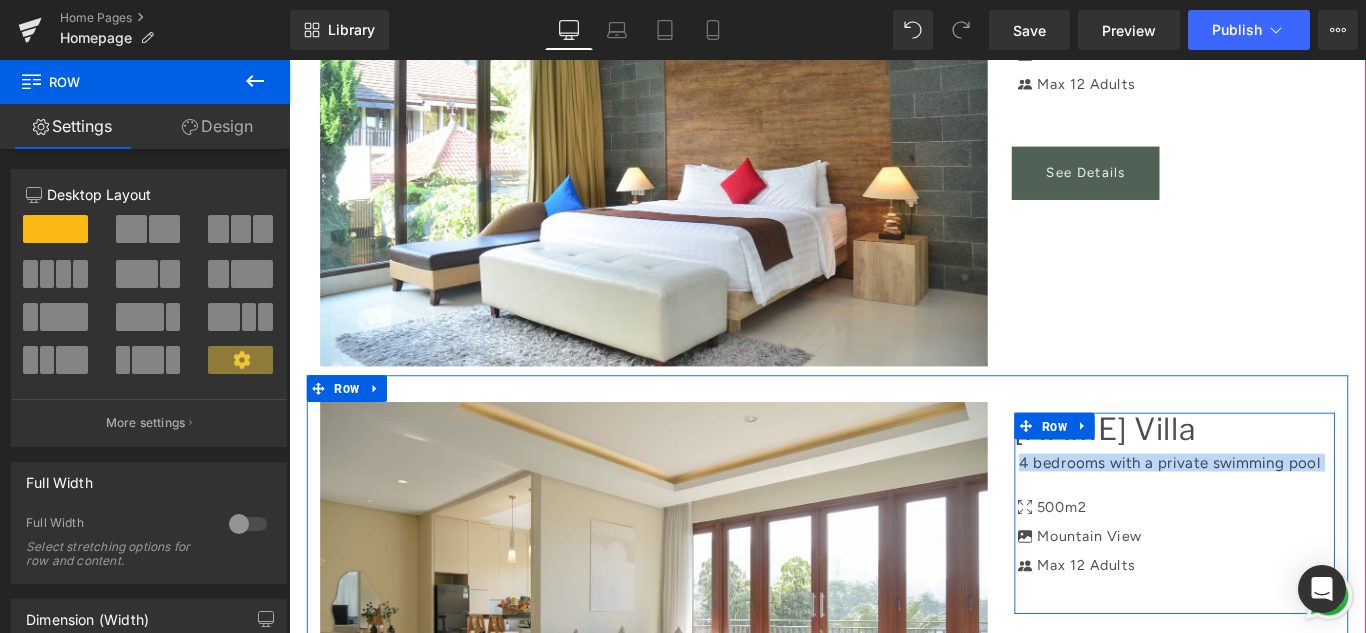click on "4 bedrooms with a p rivate swimming pool Text Block
Icon
500m2
Text Block
Icon
Mountain View
Text Block
Icon
Max 12 Adults
Text Block
Icon List" at bounding box center (1284, 580) 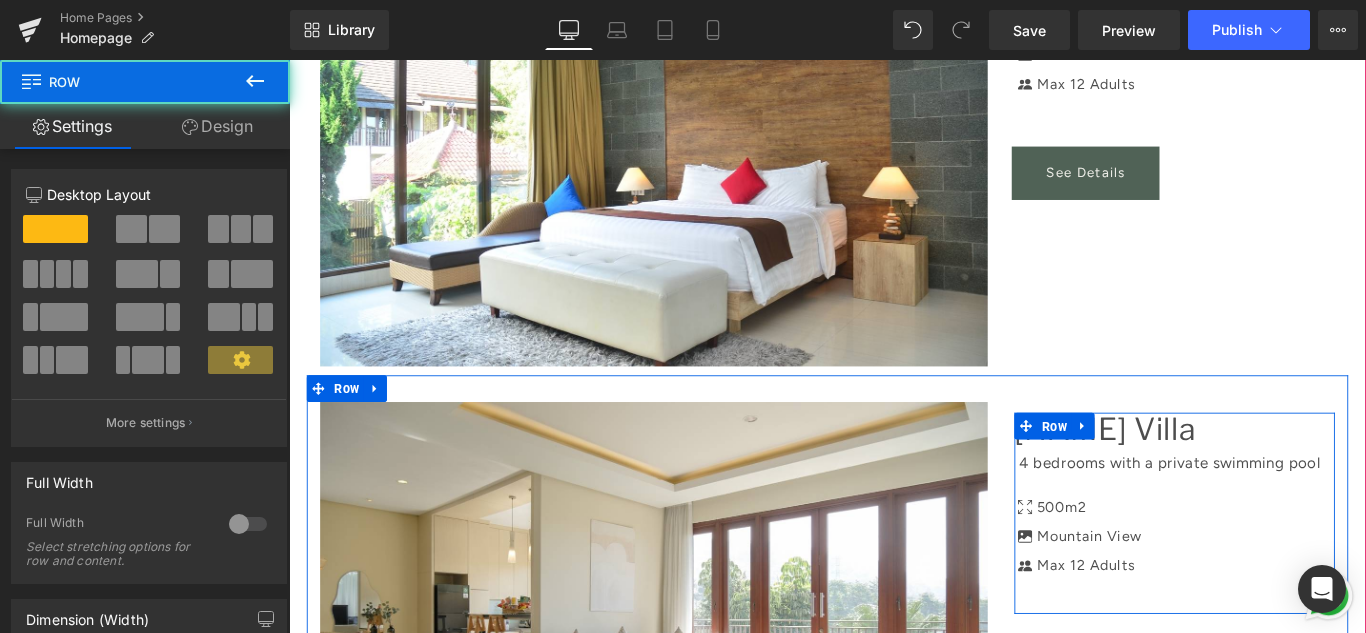 click on "4 bedrooms with a p rivate swimming pool Text Block
Icon
500m2
Text Block
Icon
Mountain View
Text Block
Icon
Max 12 Adults
Text Block
Icon List" at bounding box center (1284, 580) 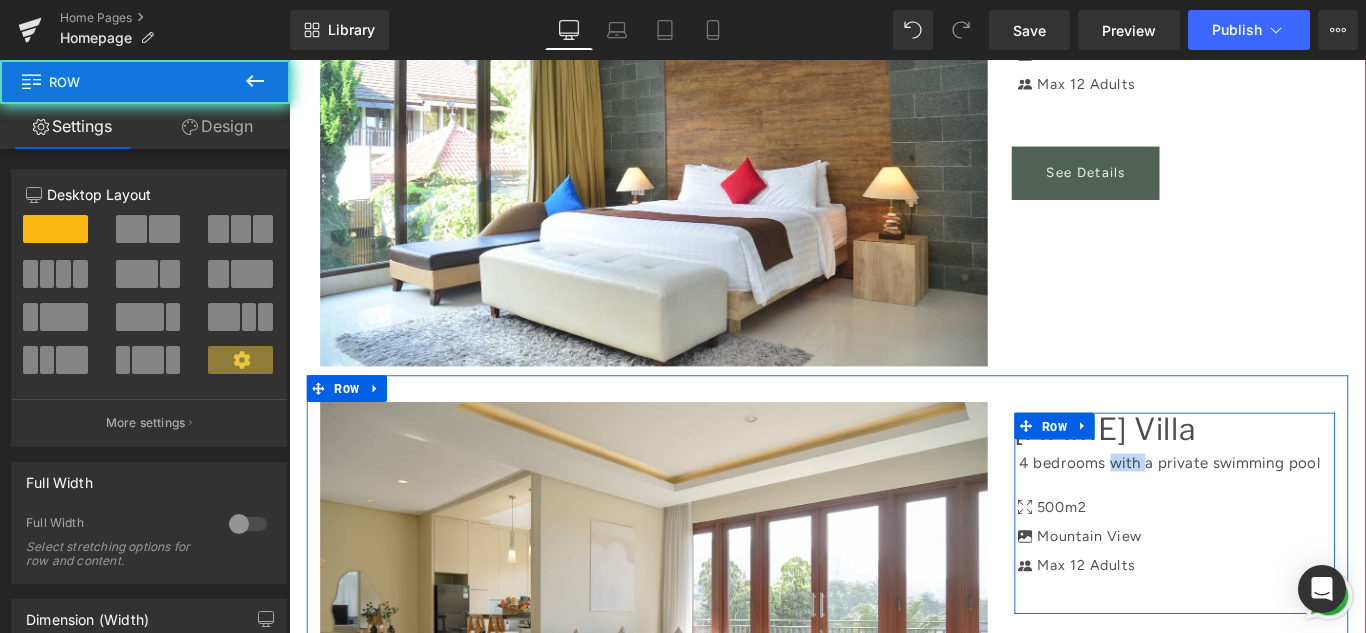 click on "4 bedrooms with a p rivate swimming pool Text Block
Icon
500m2
Text Block
Icon
Mountain View
Text Block
Icon
Max 12 Adults
Text Block
Icon List" at bounding box center (1284, 580) 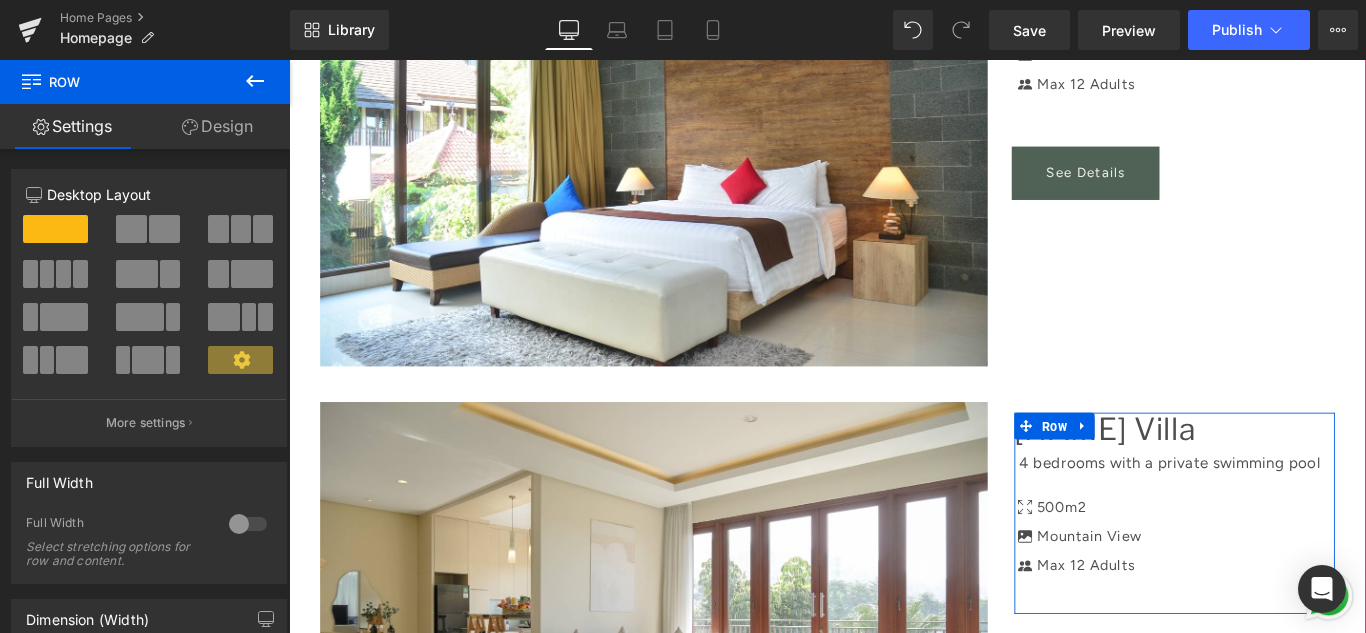 click on "4 bedrooms with a p rivate swimming pool Text Block
Icon
500m2
Text Block
Icon
Mountain View
Text Block
Icon
Max 12 Adults
Text Block
Icon List" at bounding box center (1284, 580) 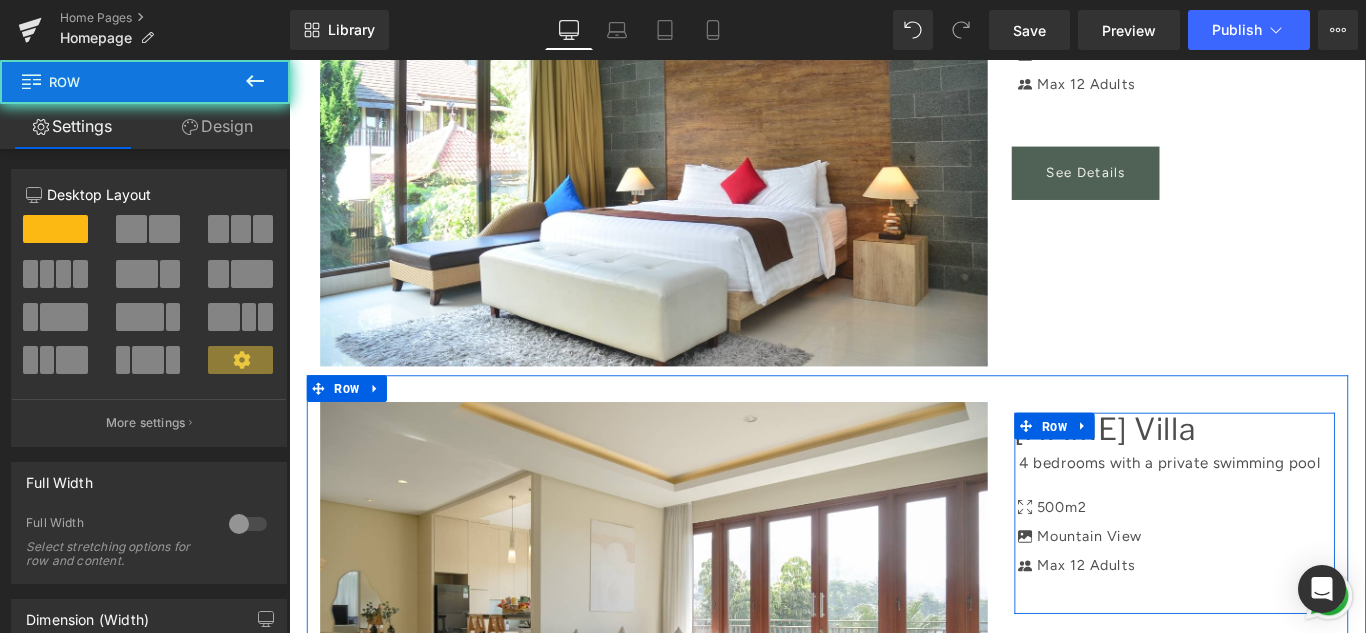 click on "4 bedrooms with a p rivate swimming pool Text Block
Icon
500m2
Text Block
Icon
Mountain View
Text Block
Icon
Max 12 Adults
Text Block
Icon List" at bounding box center (1284, 580) 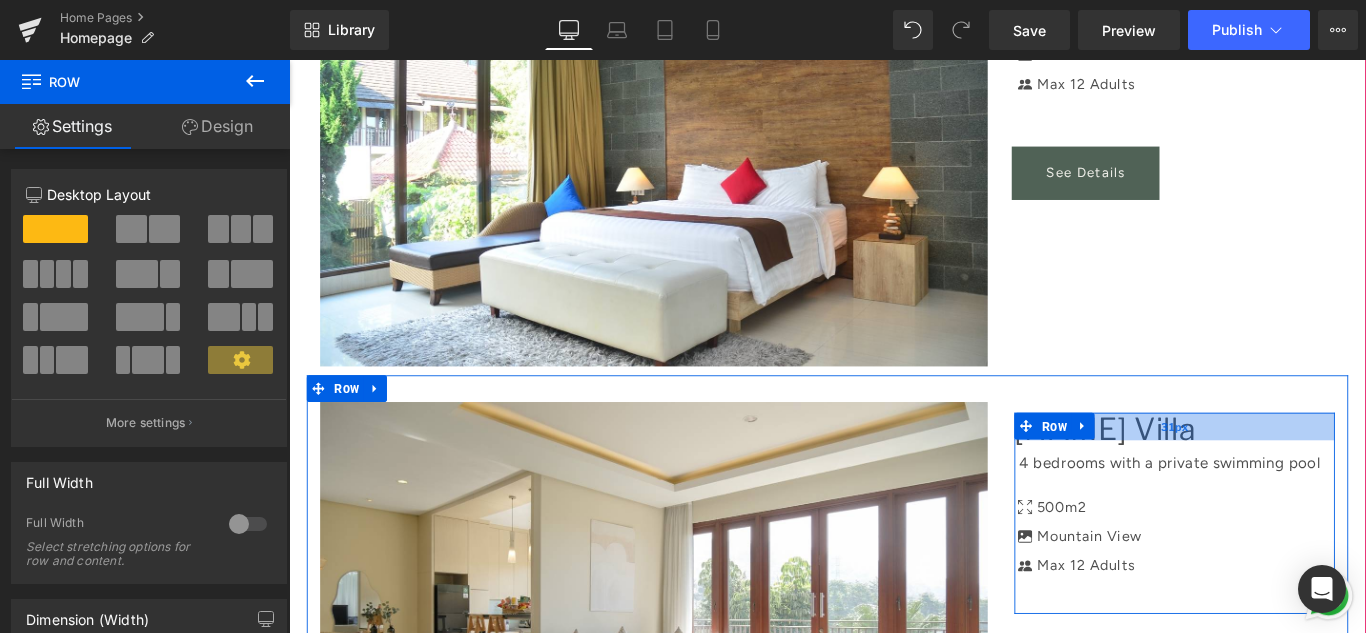 click on "31px" at bounding box center [1284, 471] 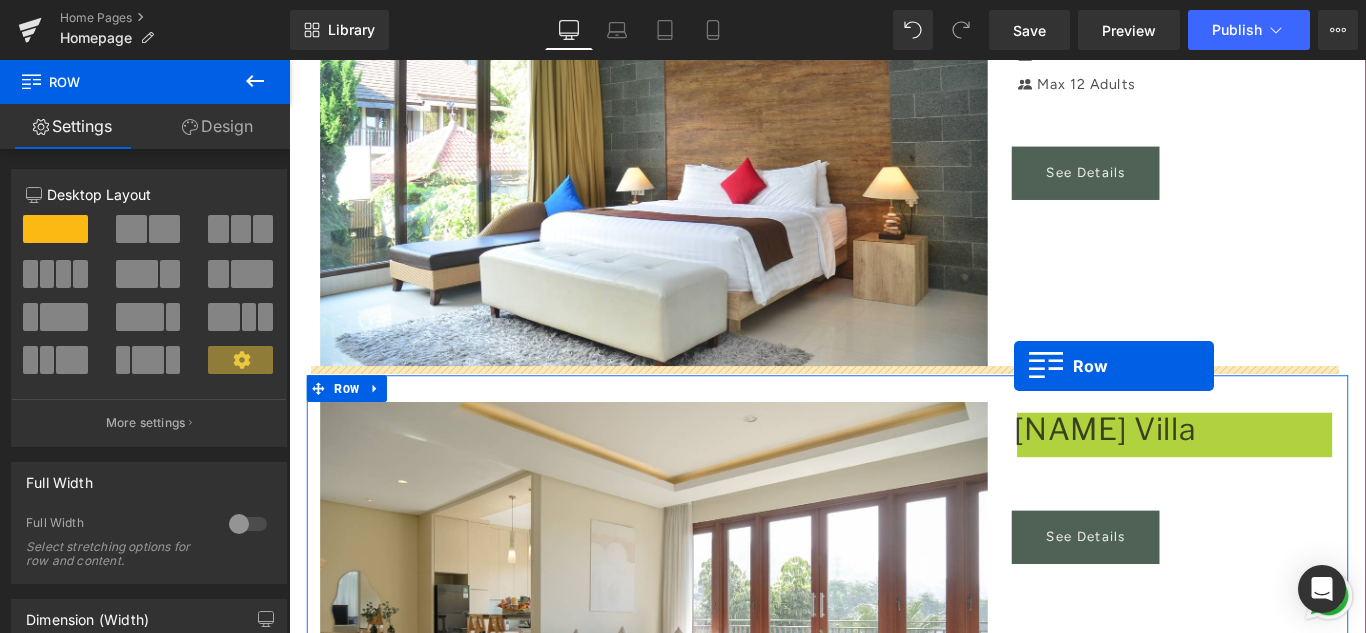 drag, startPoint x: 1103, startPoint y: 436, endPoint x: 1104, endPoint y: 404, distance: 32.01562 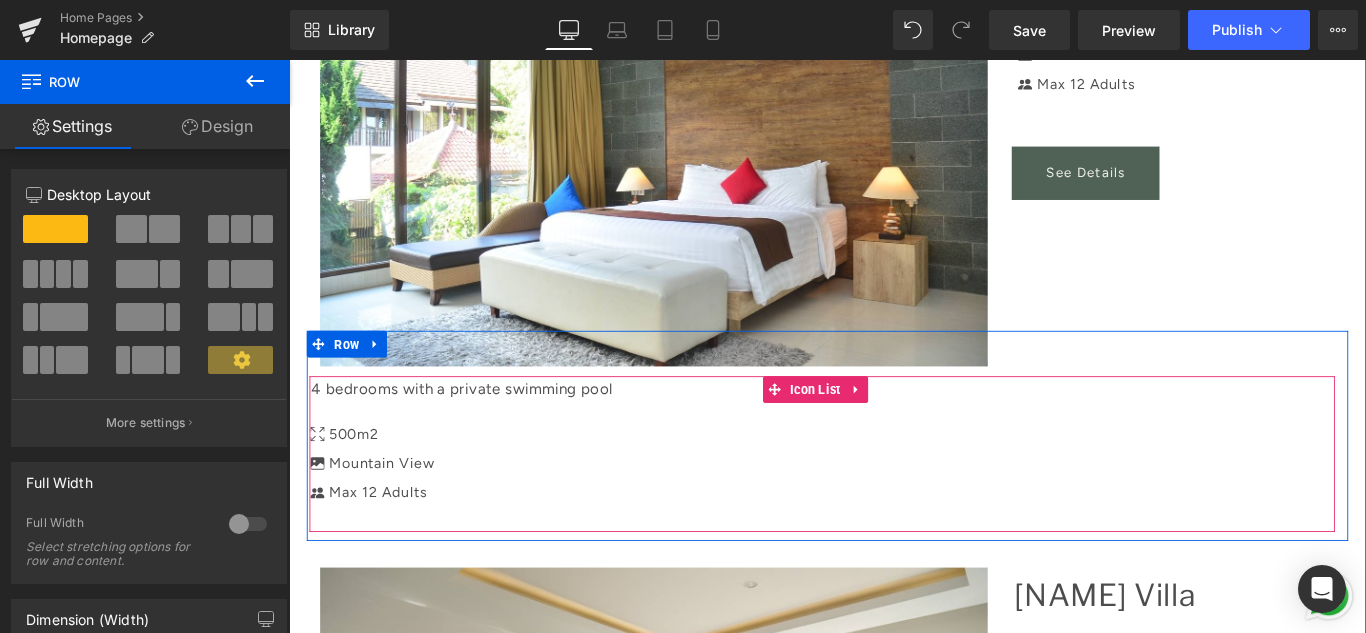 scroll, scrollTop: 2436, scrollLeft: 0, axis: vertical 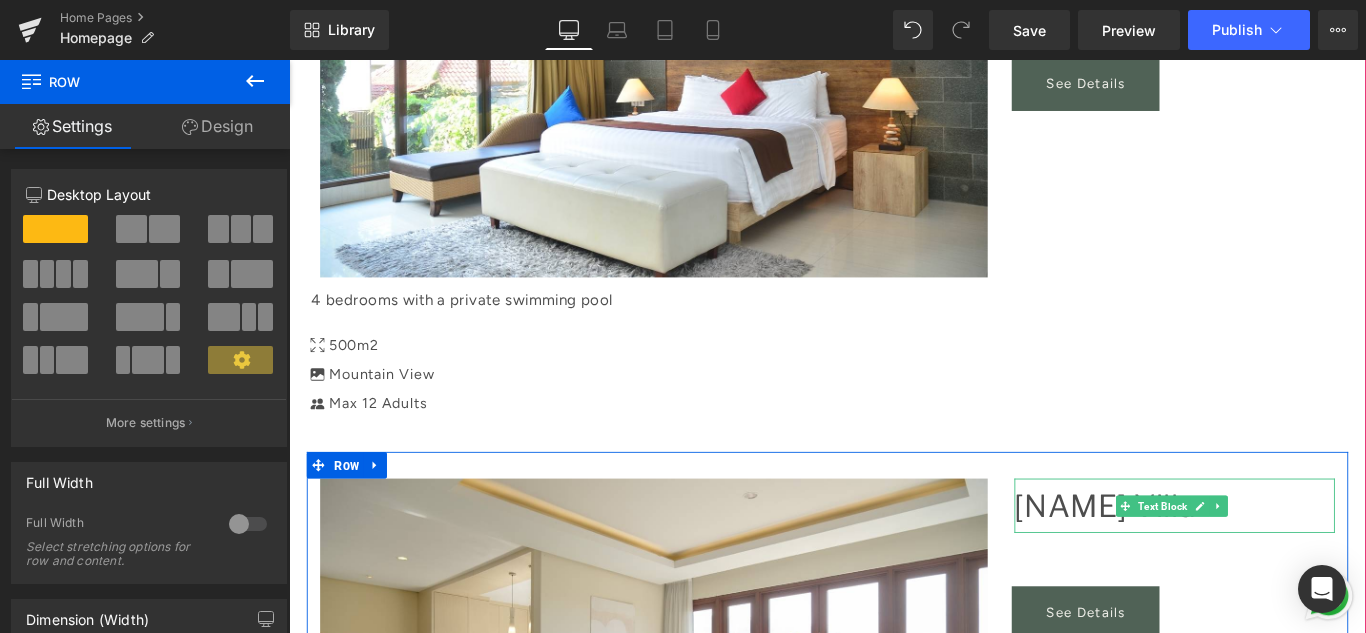 click on "[NAME] Villa" at bounding box center (1284, 560) 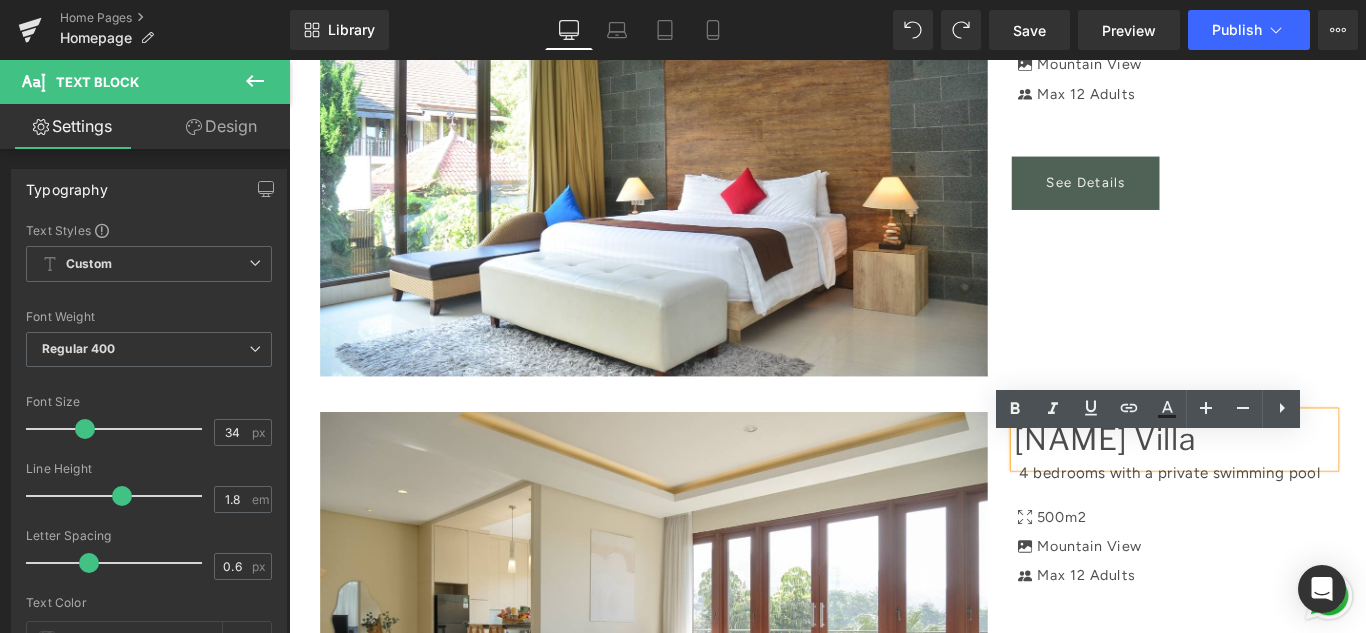 scroll, scrollTop: 2450, scrollLeft: 0, axis: vertical 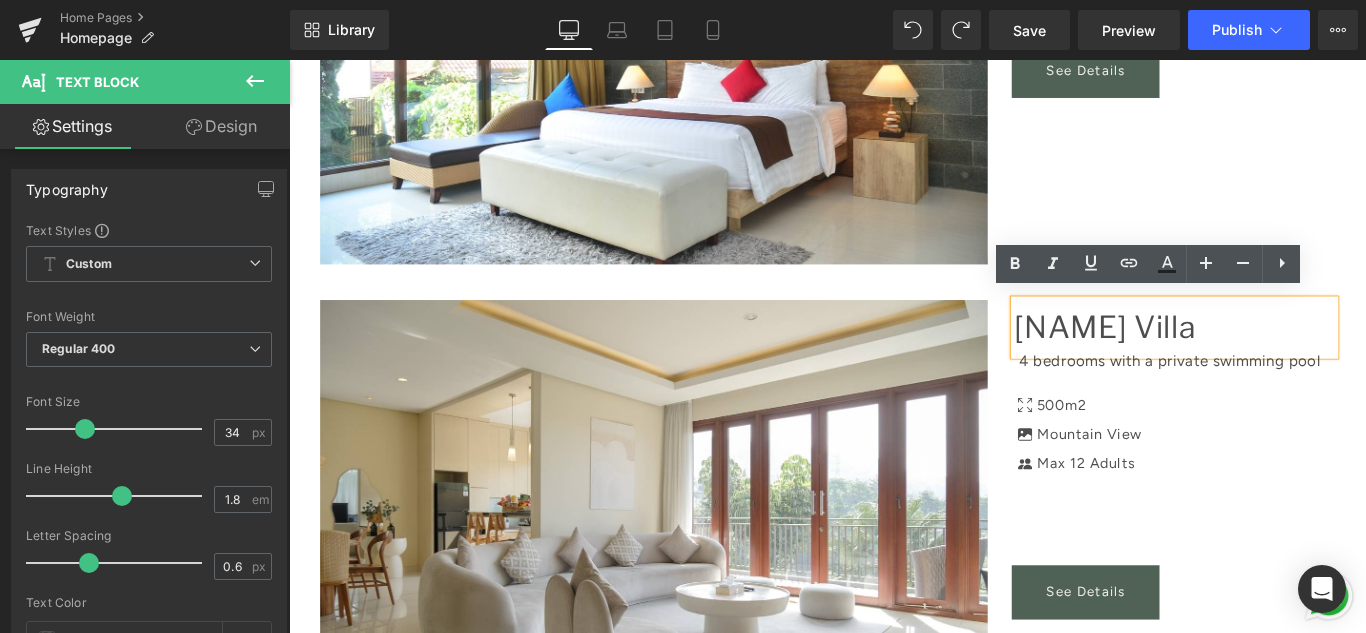 click on "Icon
500m2
Text Block
Icon
Mountain View
Text Block
Icon
Max 12 Adults
Text Block" at bounding box center [1278, 478] 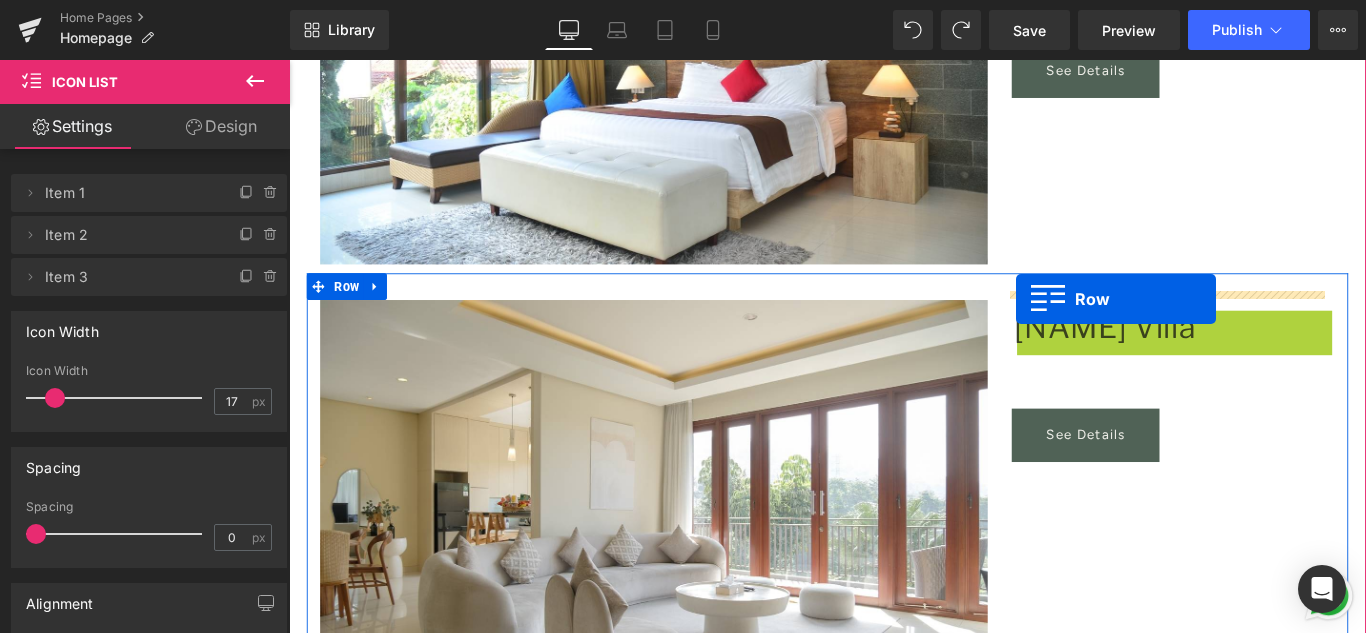 drag, startPoint x: 1101, startPoint y: 344, endPoint x: 1106, endPoint y: 329, distance: 15.811388 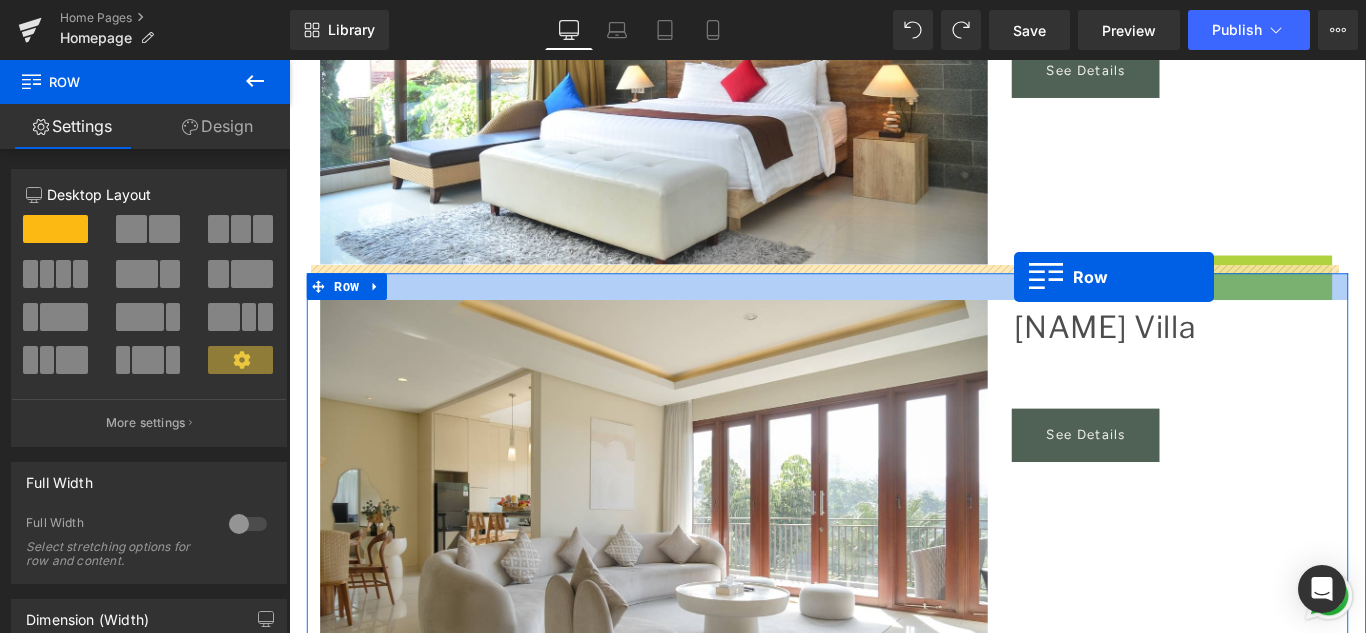 drag, startPoint x: 1106, startPoint y: 286, endPoint x: 1103, endPoint y: 304, distance: 18.248287 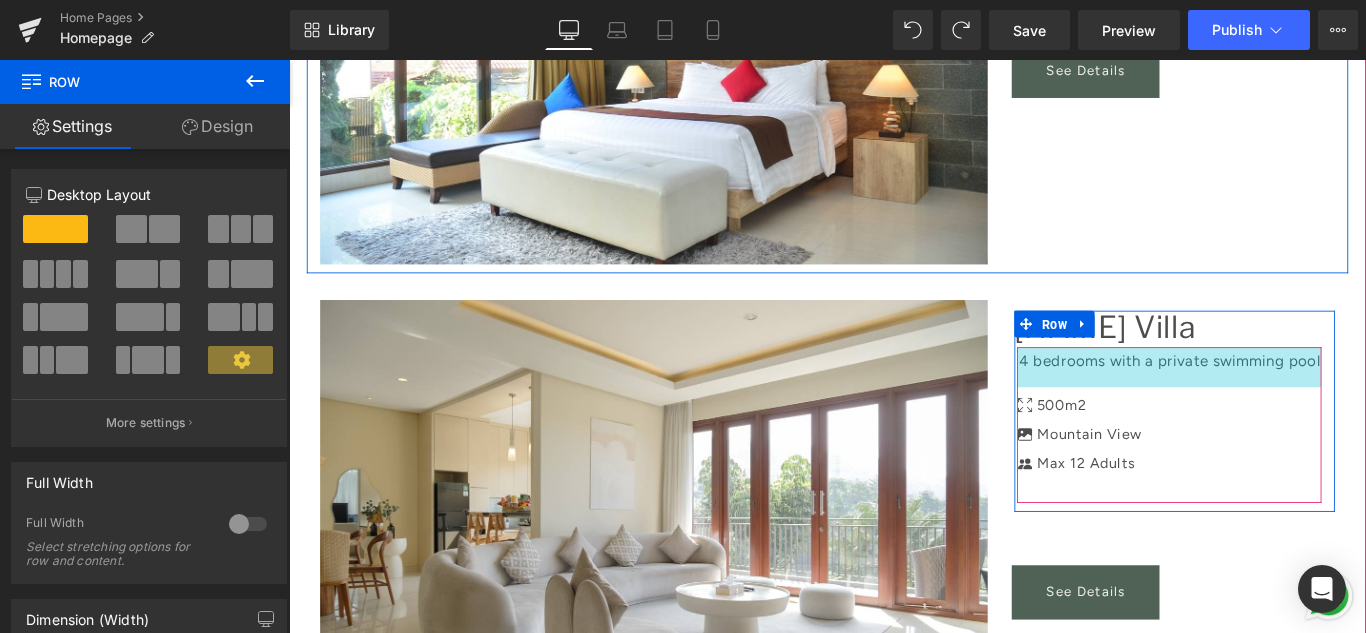 click on "Image
[NAME] Villa
Text Block
4 bedrooms with a p rivate swimming pool Text Block
Icon
500m2
Text Block
Icon
Mountain View
Text Block
Icon
Max 12 Adults
Text Block" at bounding box center (894, 31) 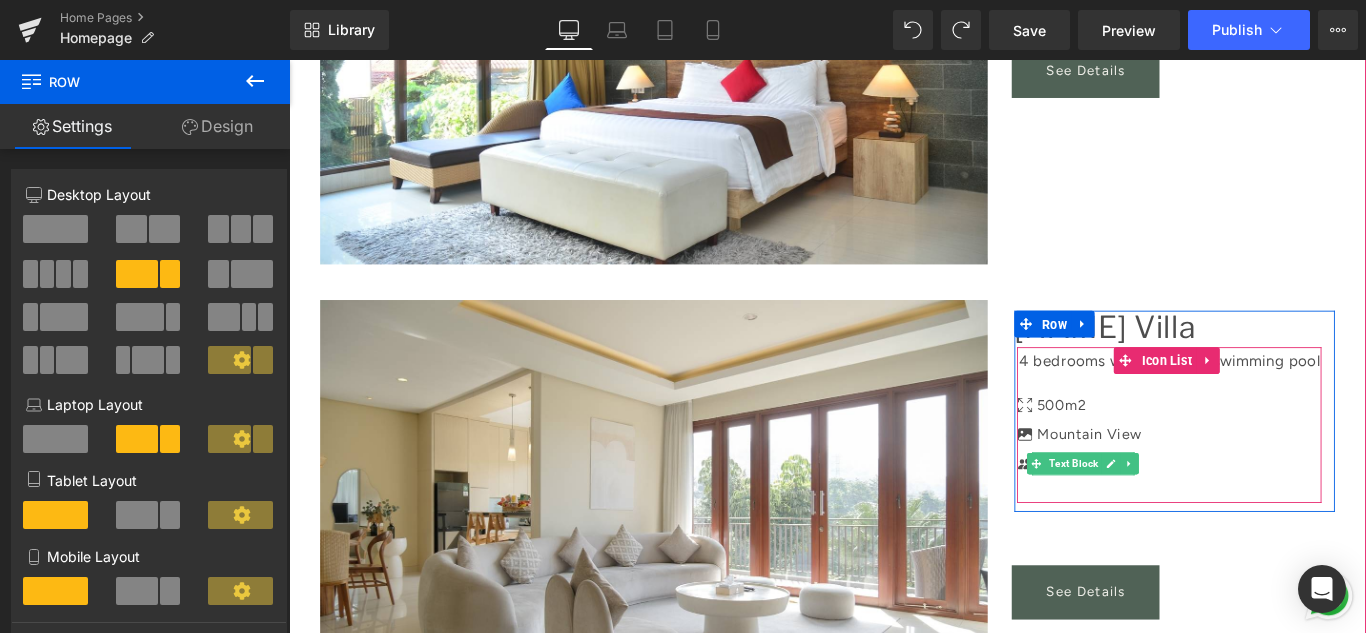 click on "Icon
500m2
Text Block" at bounding box center [1177, 444] 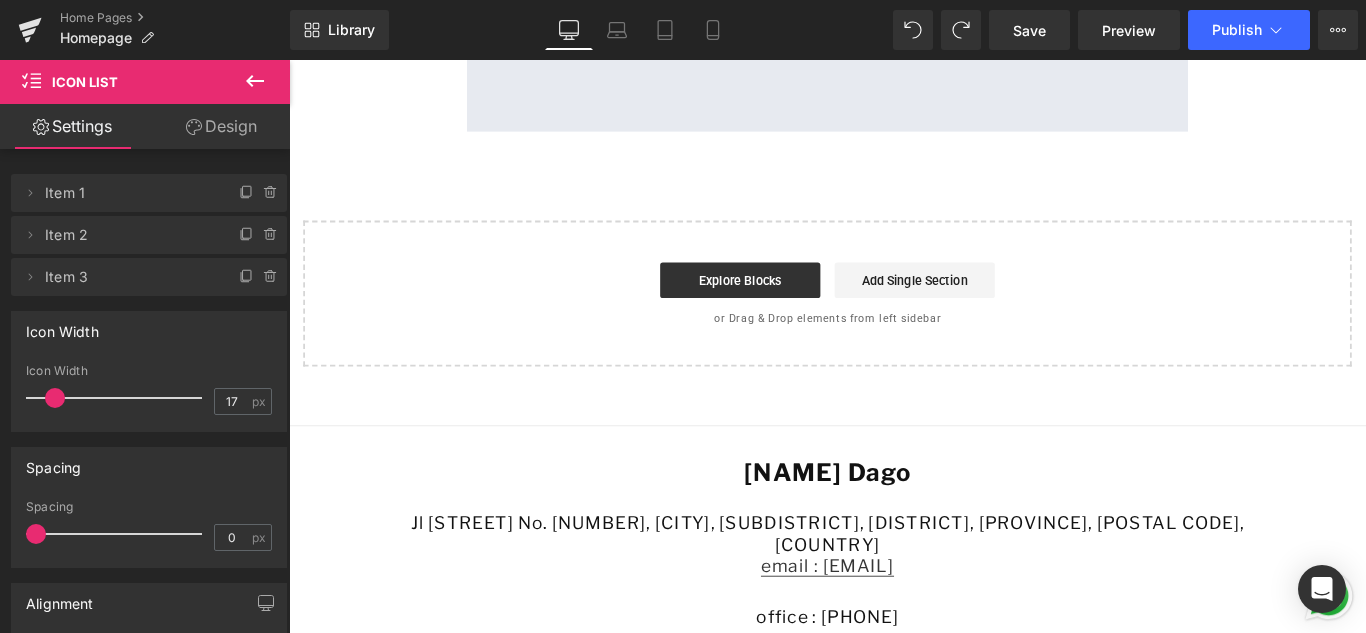 scroll, scrollTop: 4150, scrollLeft: 0, axis: vertical 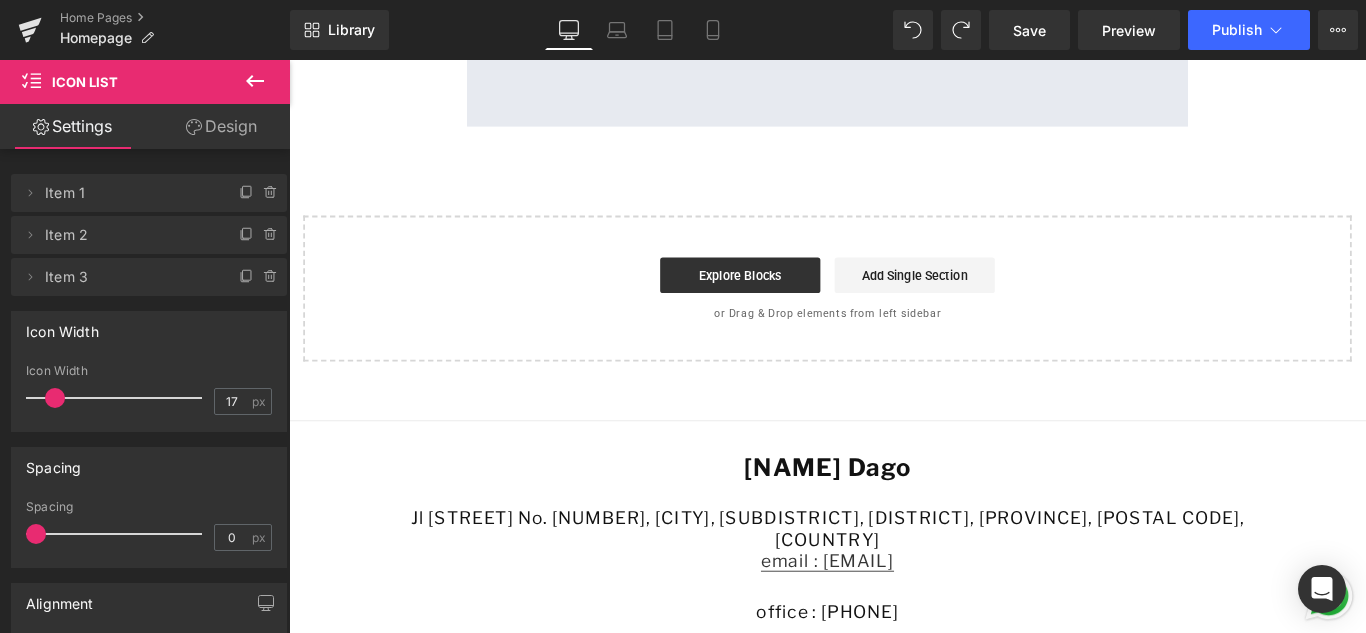 click on "[NAME] Dago" at bounding box center [894, 518] 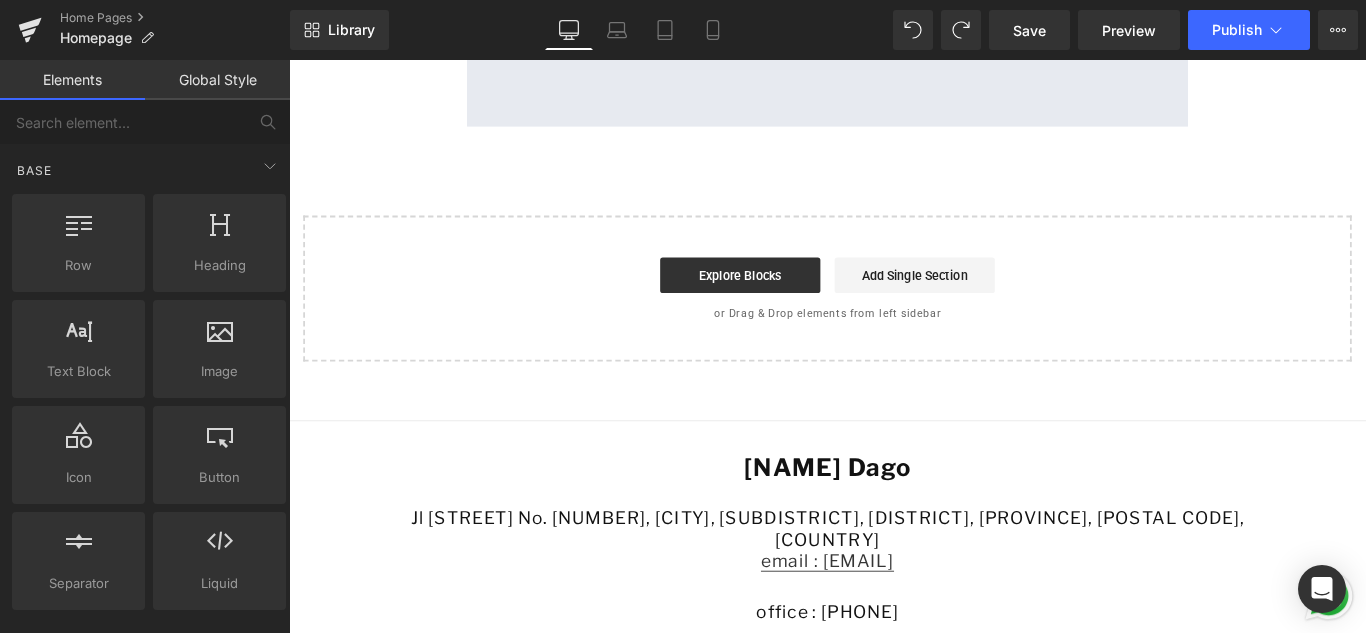 click on "[NAME] Dago" at bounding box center (894, 518) 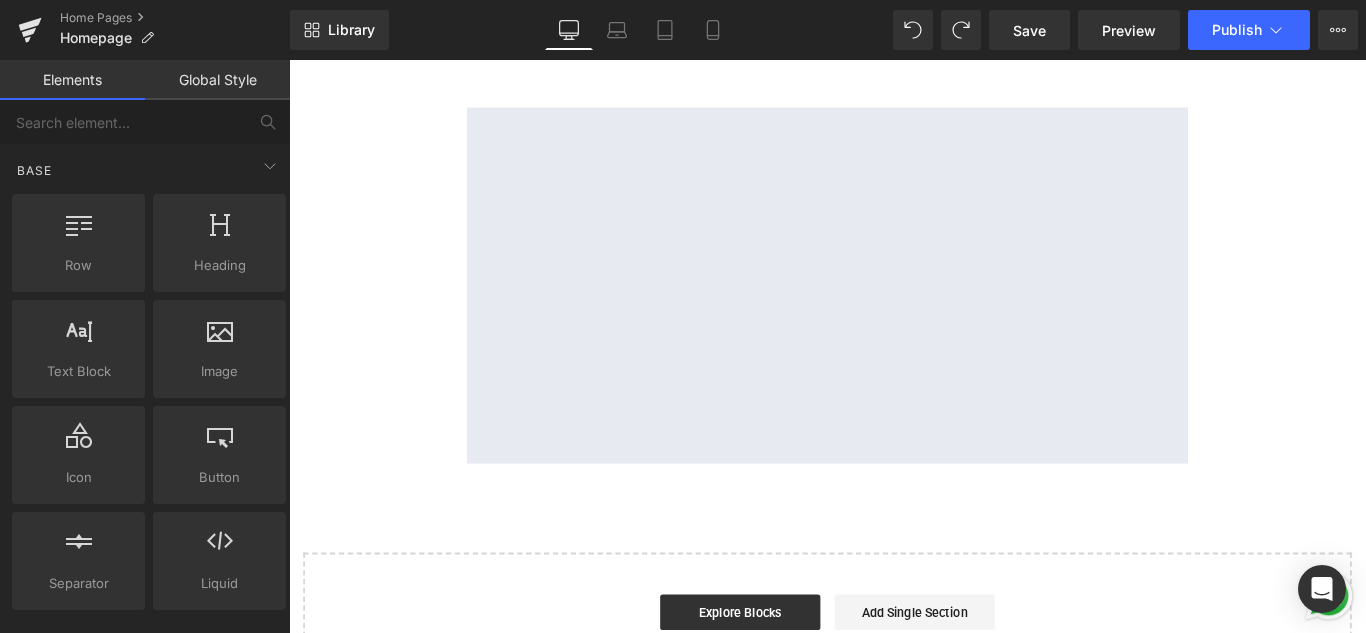 scroll, scrollTop: 3550, scrollLeft: 0, axis: vertical 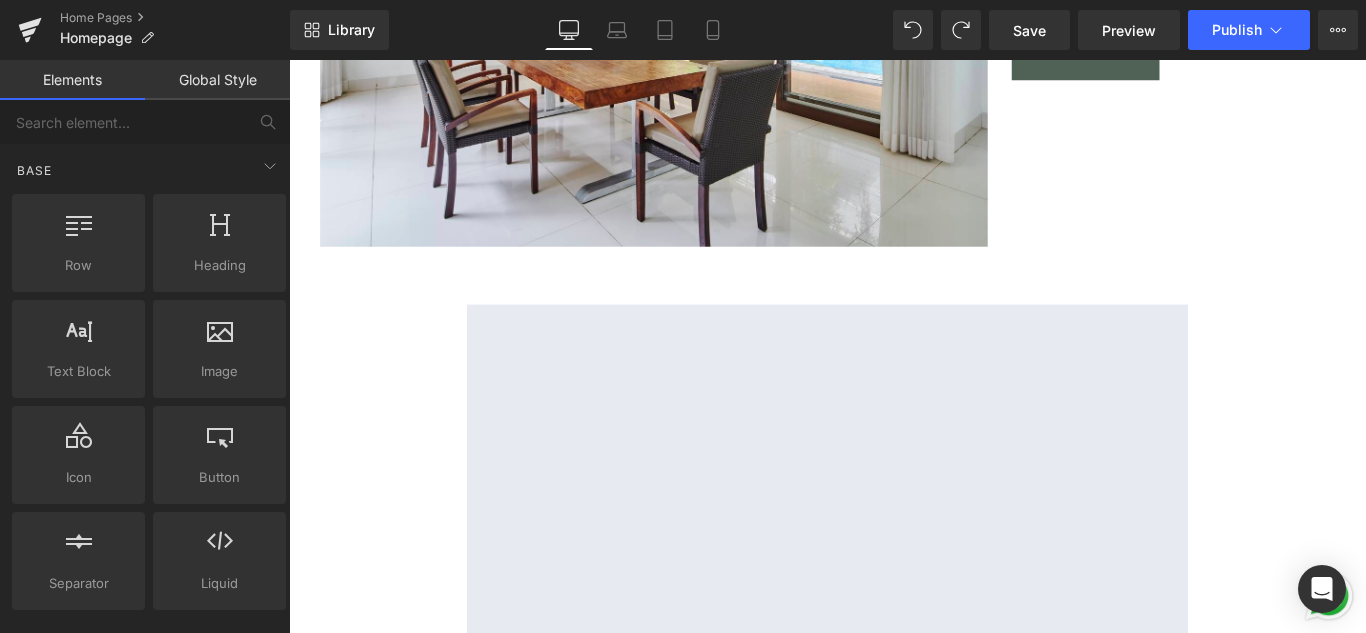 click on "Image" at bounding box center (699, 20) 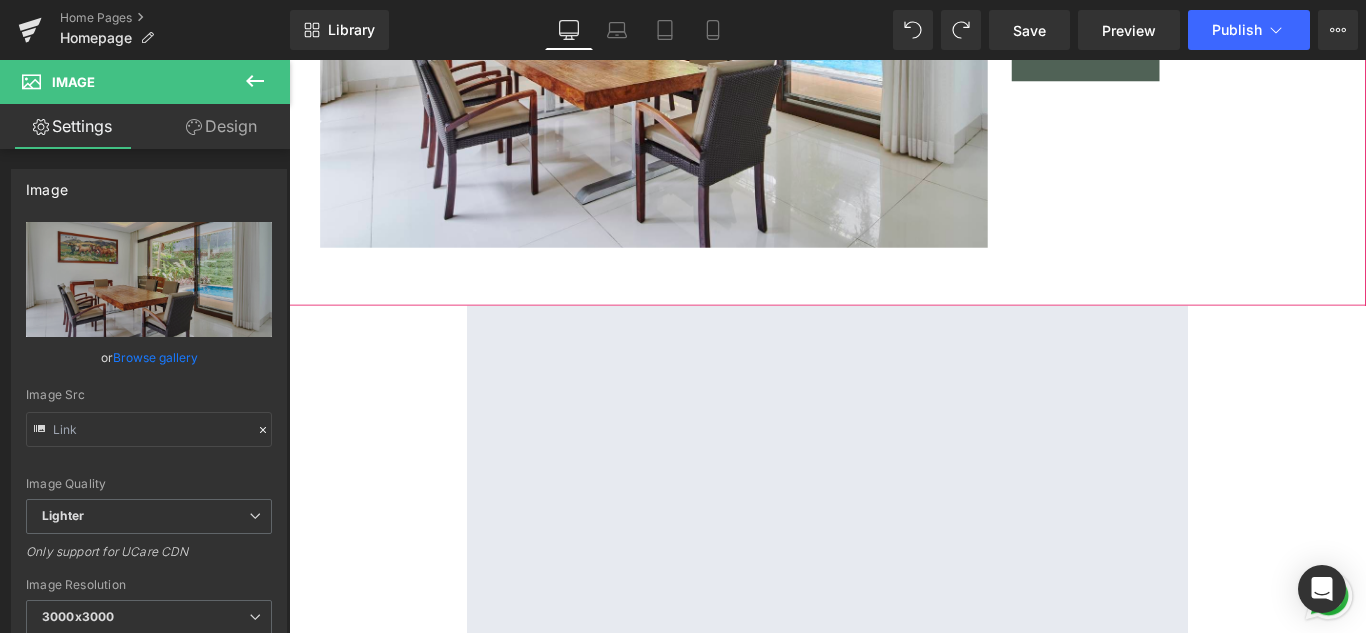 scroll, scrollTop: 3450, scrollLeft: 0, axis: vertical 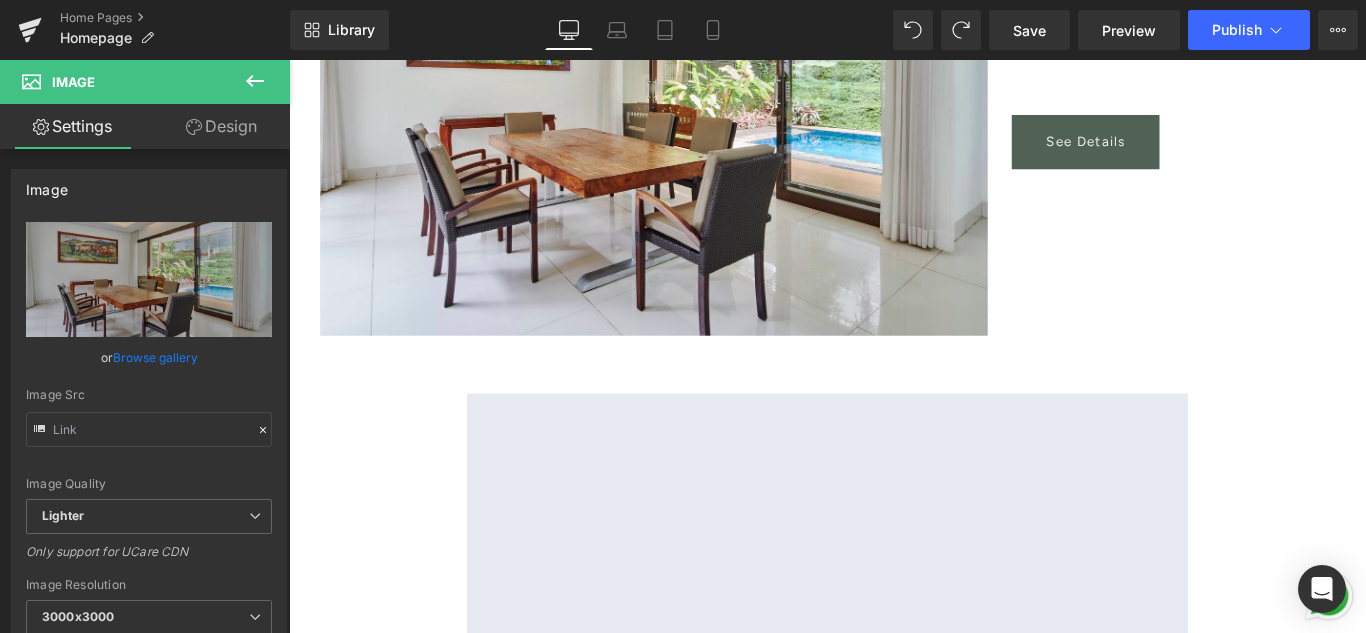 click on "Youtube         Row         Where friends and family gather Text Block         Escape to a haven of tranquility and luxury at  [NAME] Dago, a hidden gem nestled in the heart of Dago, [CITY]. With its breathtaking panoramic views and a private swimming pool, every  villa redefines the art of relaxation and rejuvenation. Text Block         Row         Row
Image" at bounding box center (894, -996) 